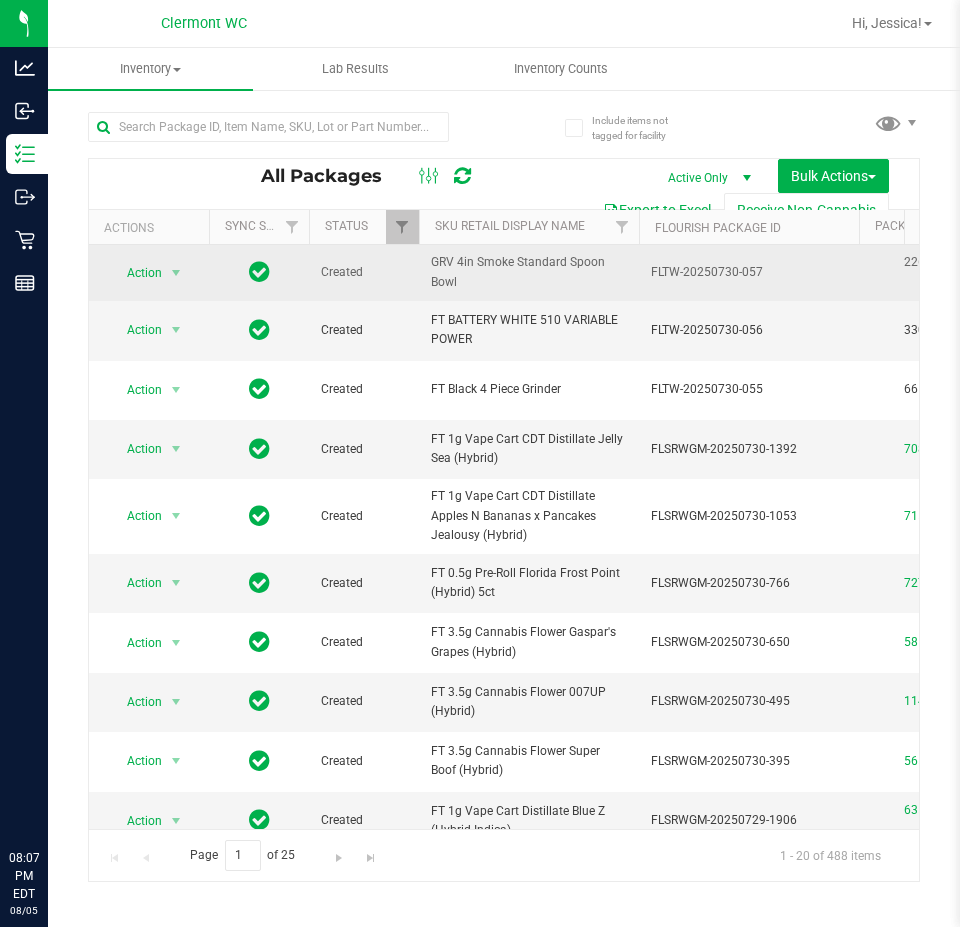scroll, scrollTop: 0, scrollLeft: 0, axis: both 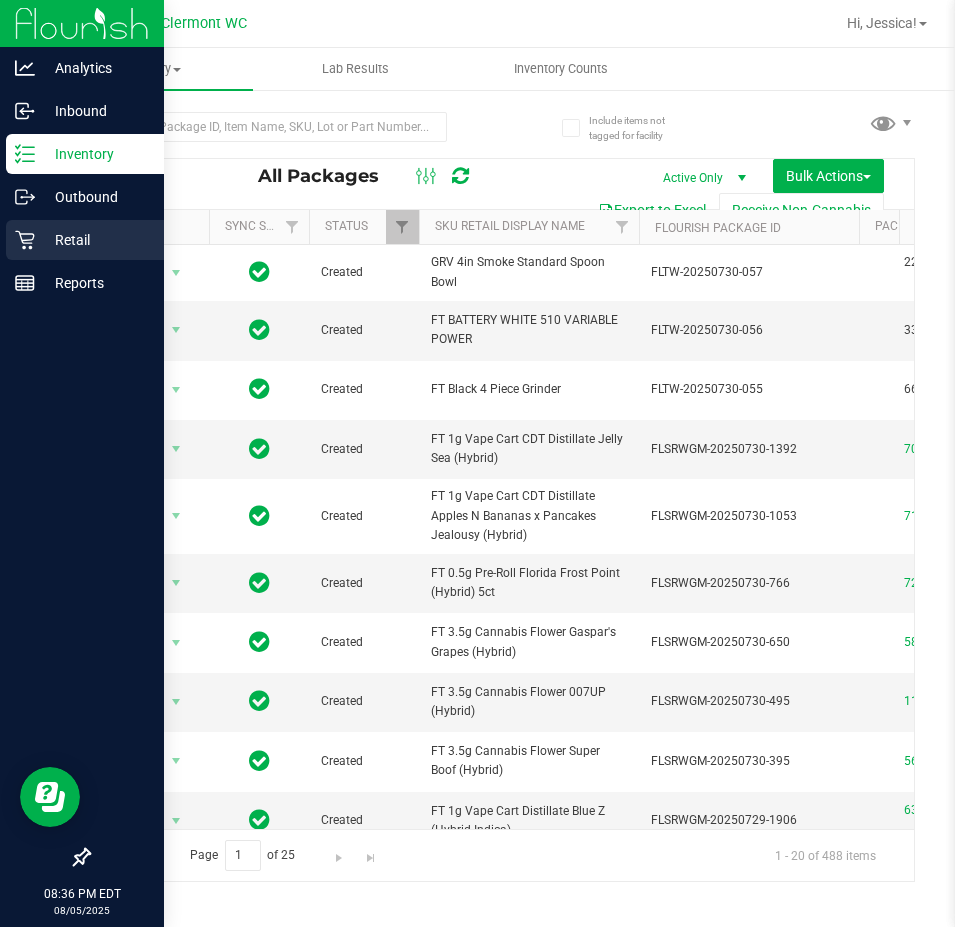 click on "Retail" at bounding box center (95, 240) 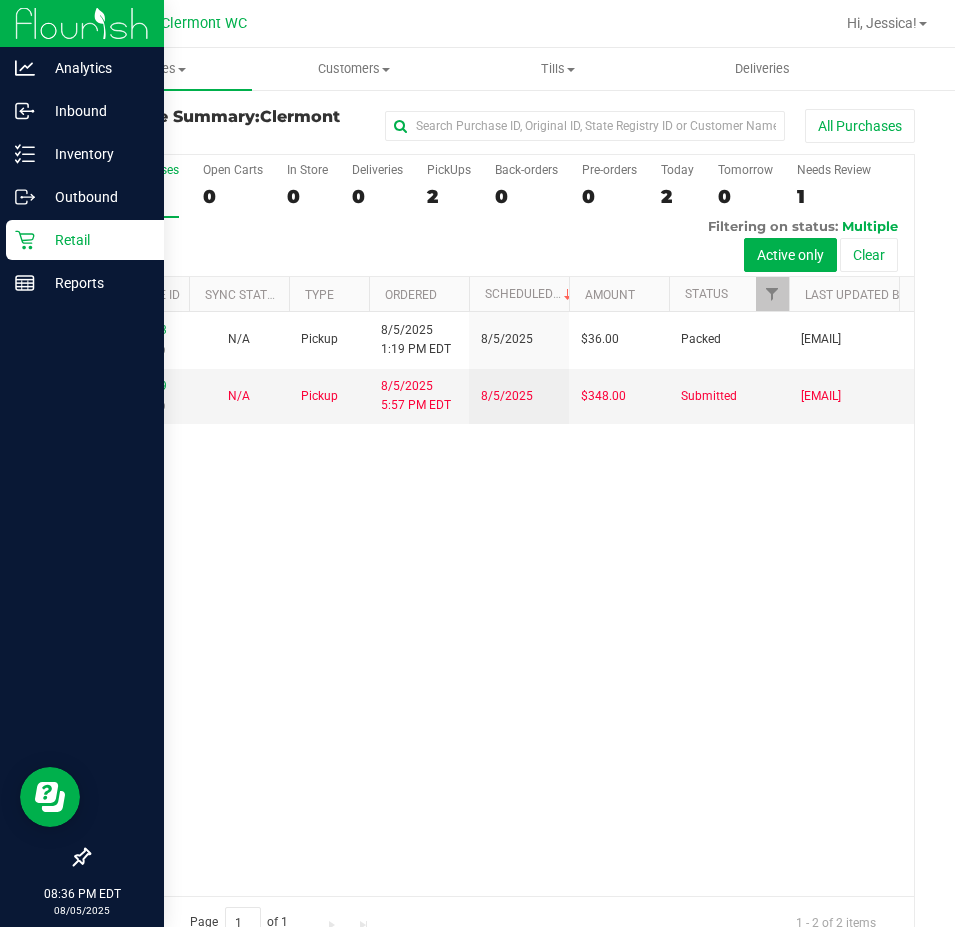 click on "11742453
(313305863)
N/A
Pickup 8/5/2025 1:19 PM EDT 8/5/2025
$36.00
Packed samadio@liveparallel.com
11744209
(313363590)
N/A
Pickup 8/5/2025 5:57 PM EDT 8/5/2025
$348.00
Submitted samadio@liveparallel.com" at bounding box center [501, 604] 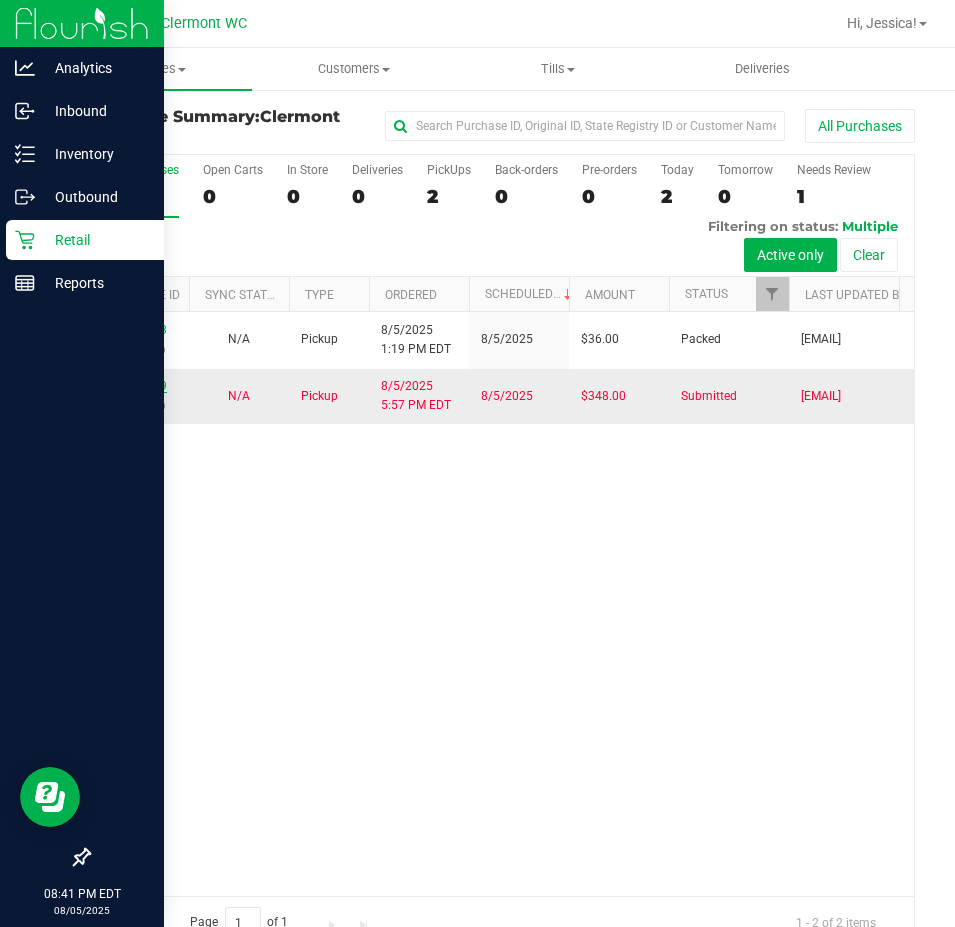 click on "11744209" at bounding box center (139, 386) 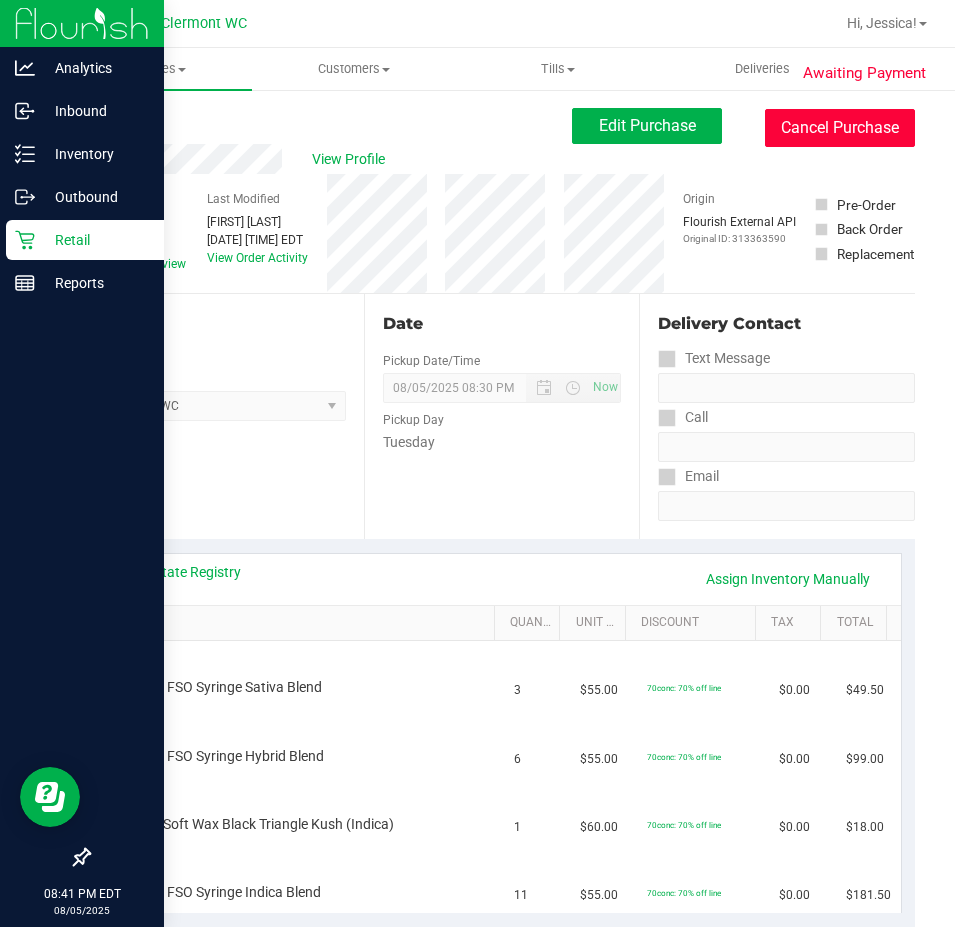 click on "Cancel Purchase" at bounding box center [840, 128] 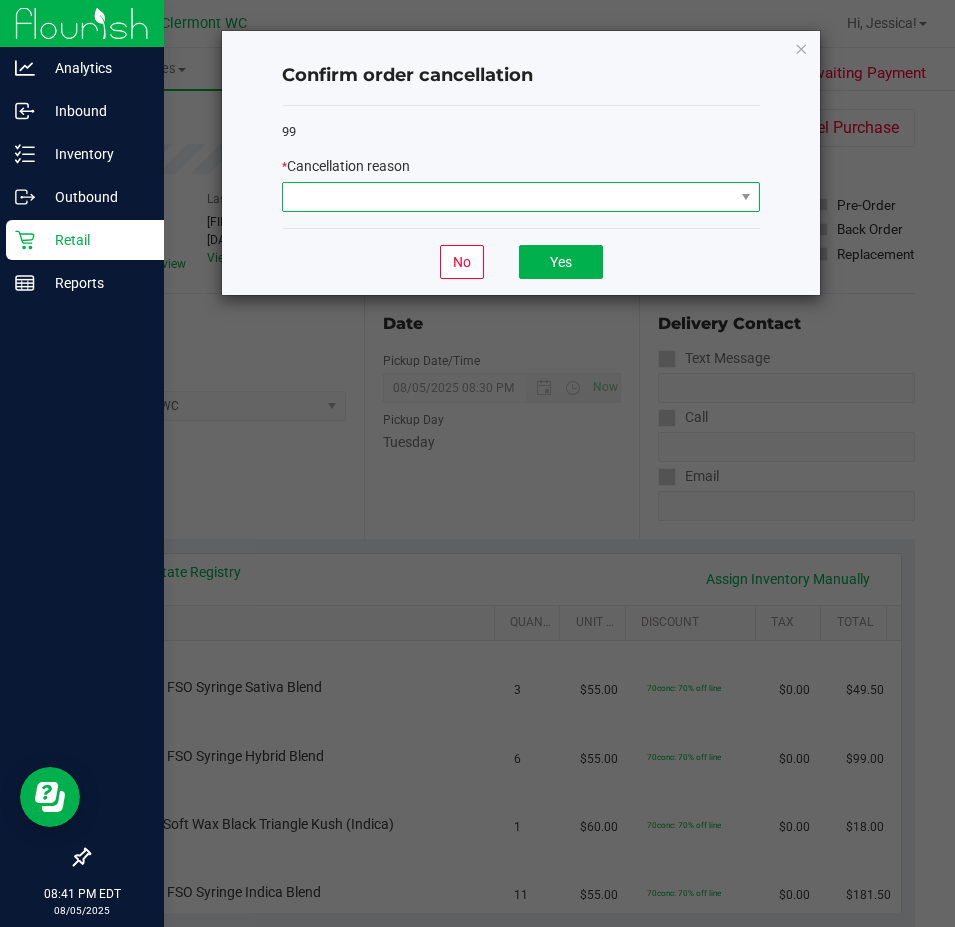 click at bounding box center (508, 197) 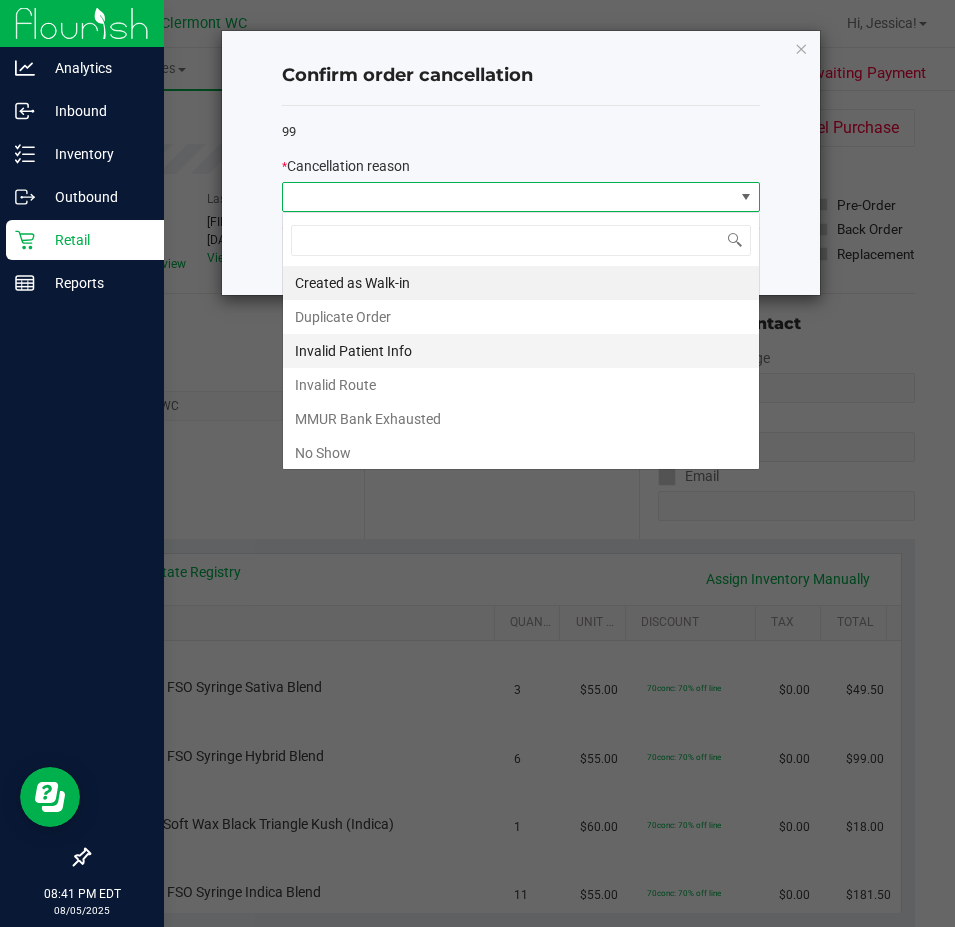 scroll, scrollTop: 99970, scrollLeft: 99522, axis: both 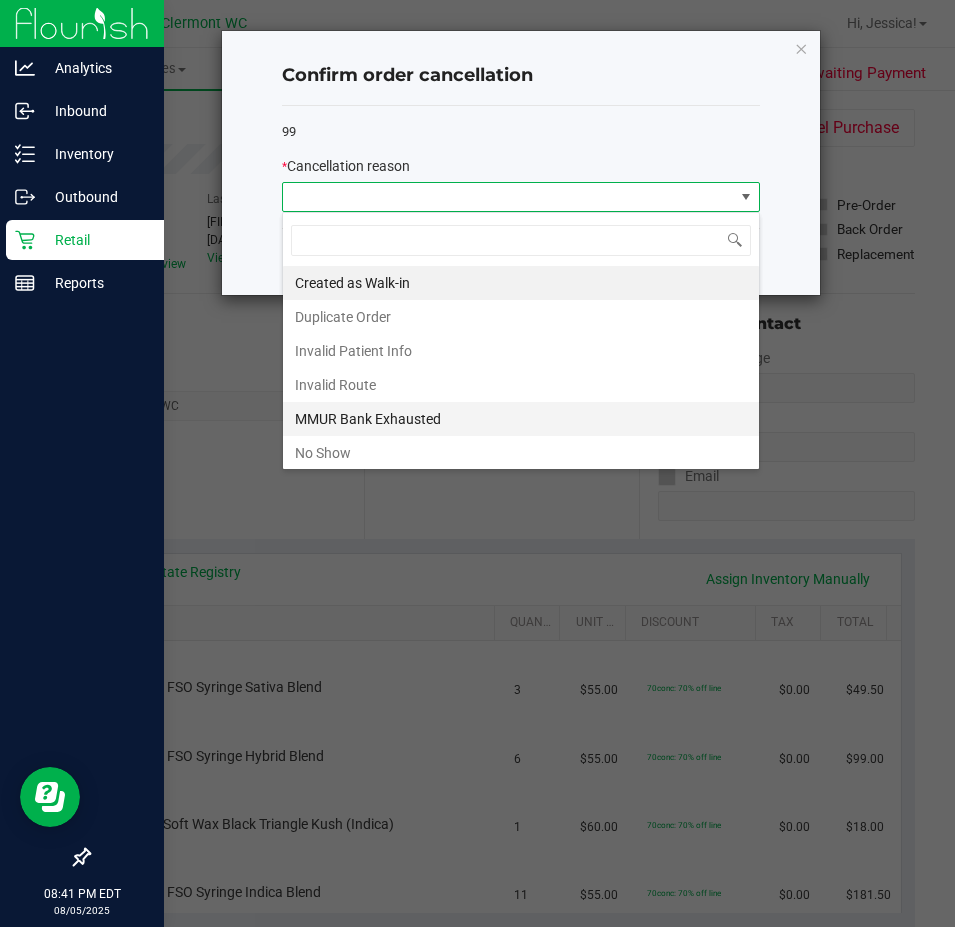 click on "MMUR Bank Exhausted" at bounding box center (521, 419) 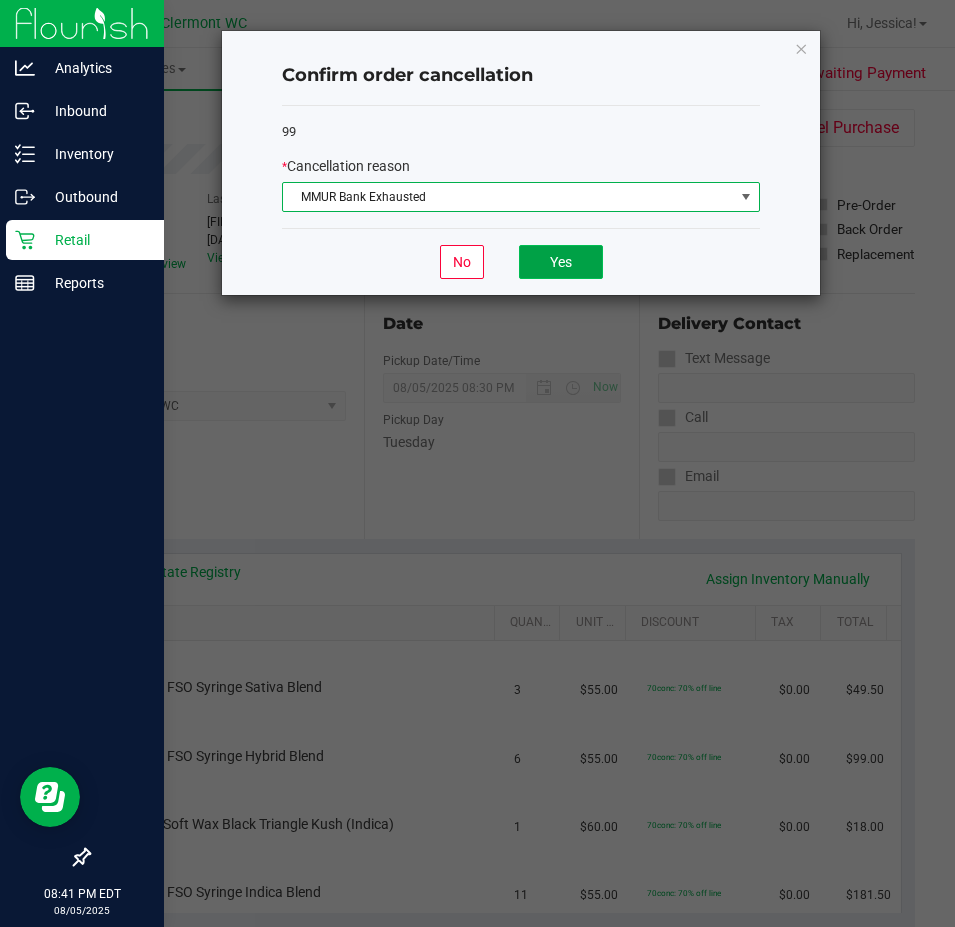 click on "Yes" 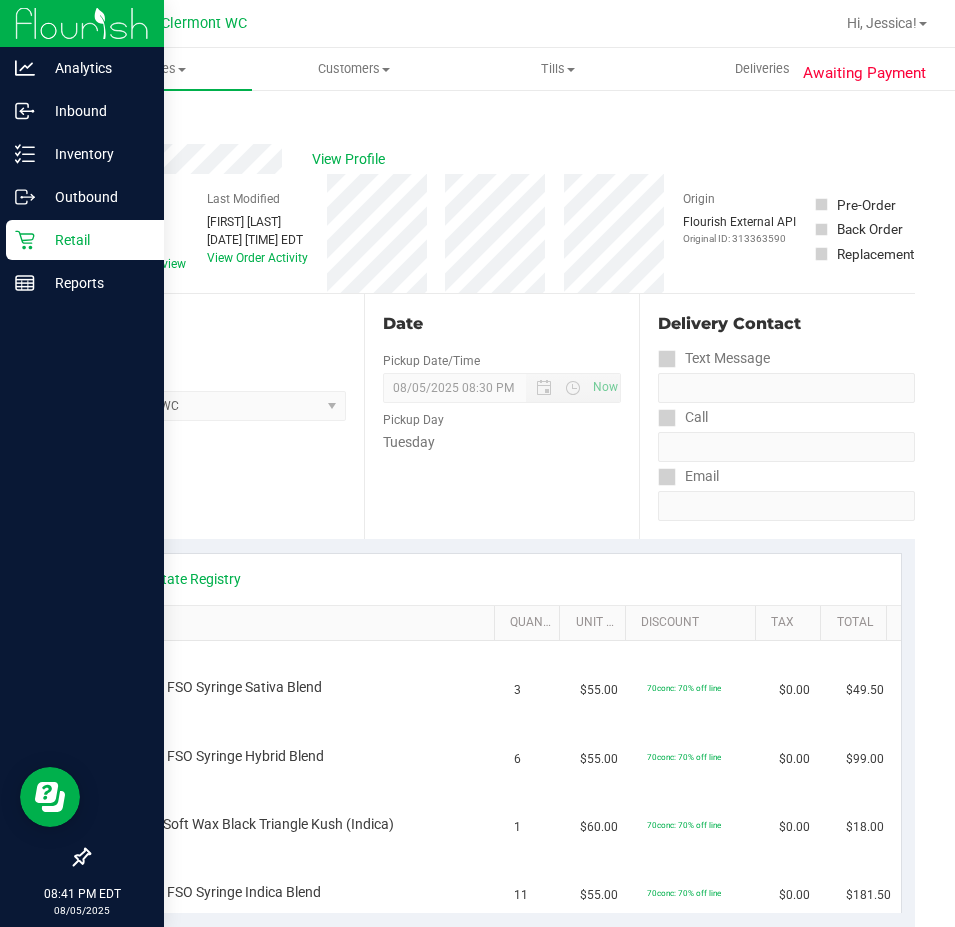 click on "Back" at bounding box center (103, 120) 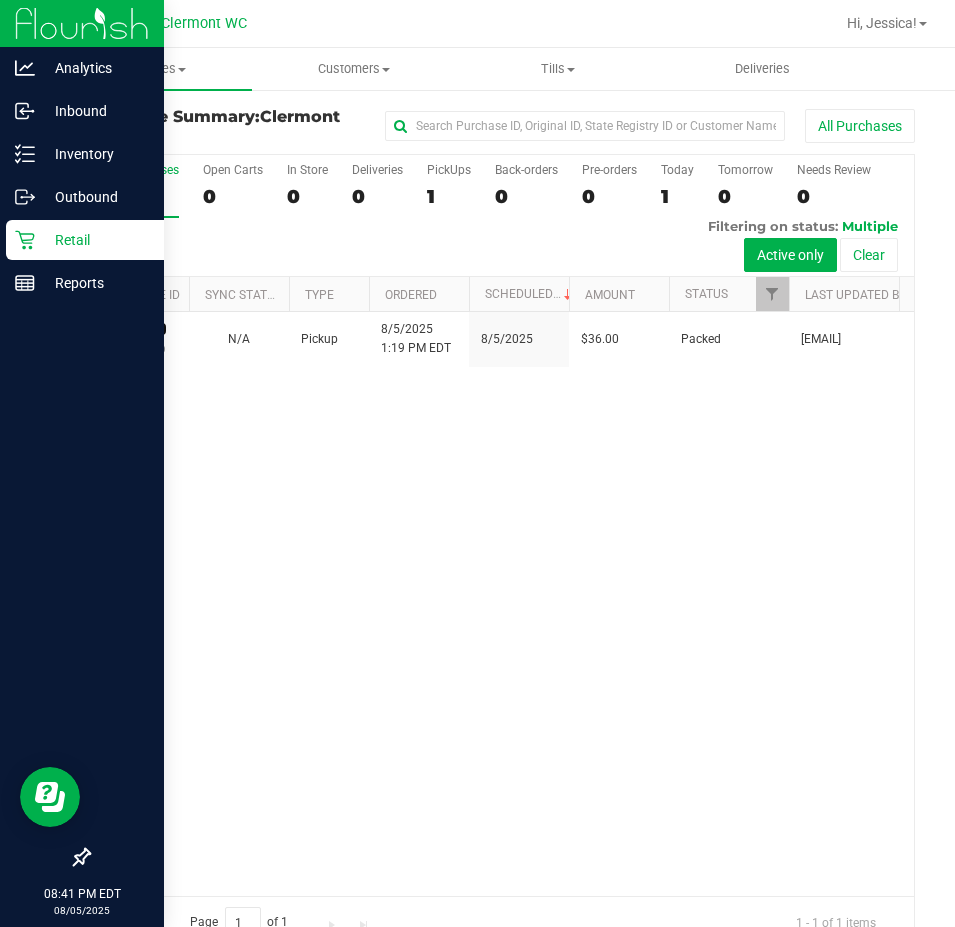 click on "11742453" at bounding box center [139, 329] 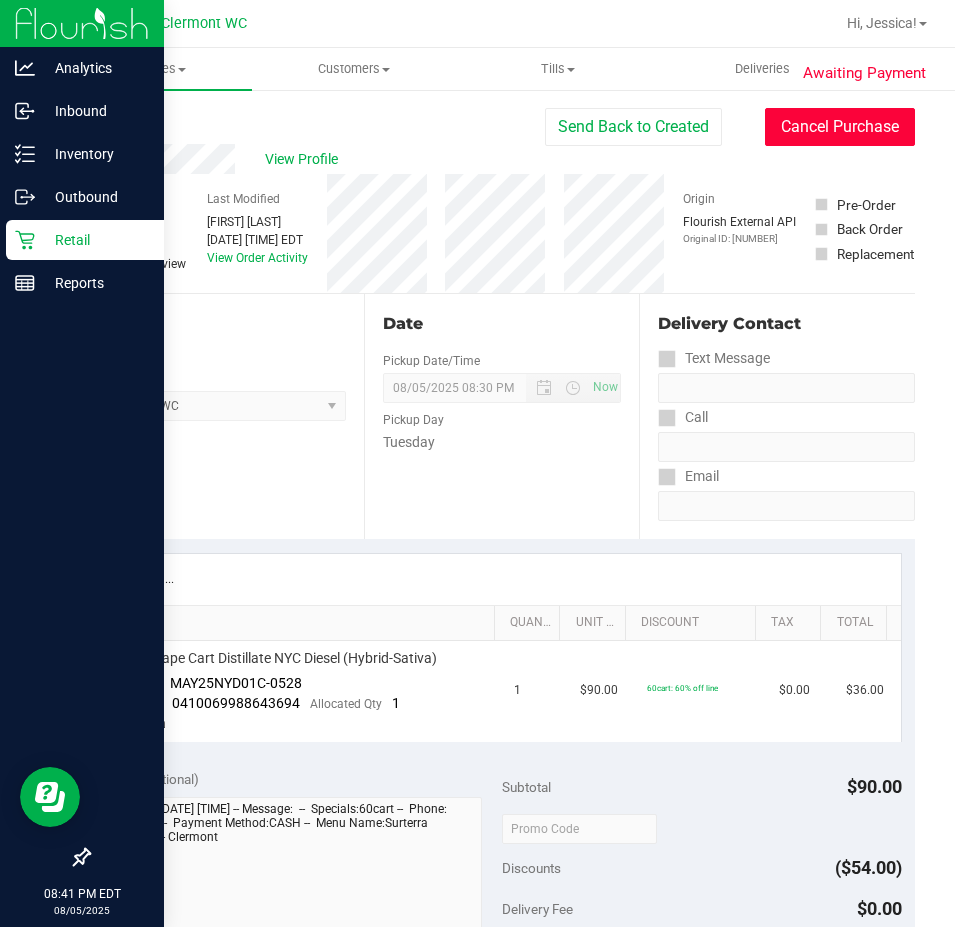click on "Cancel Purchase" at bounding box center [840, 127] 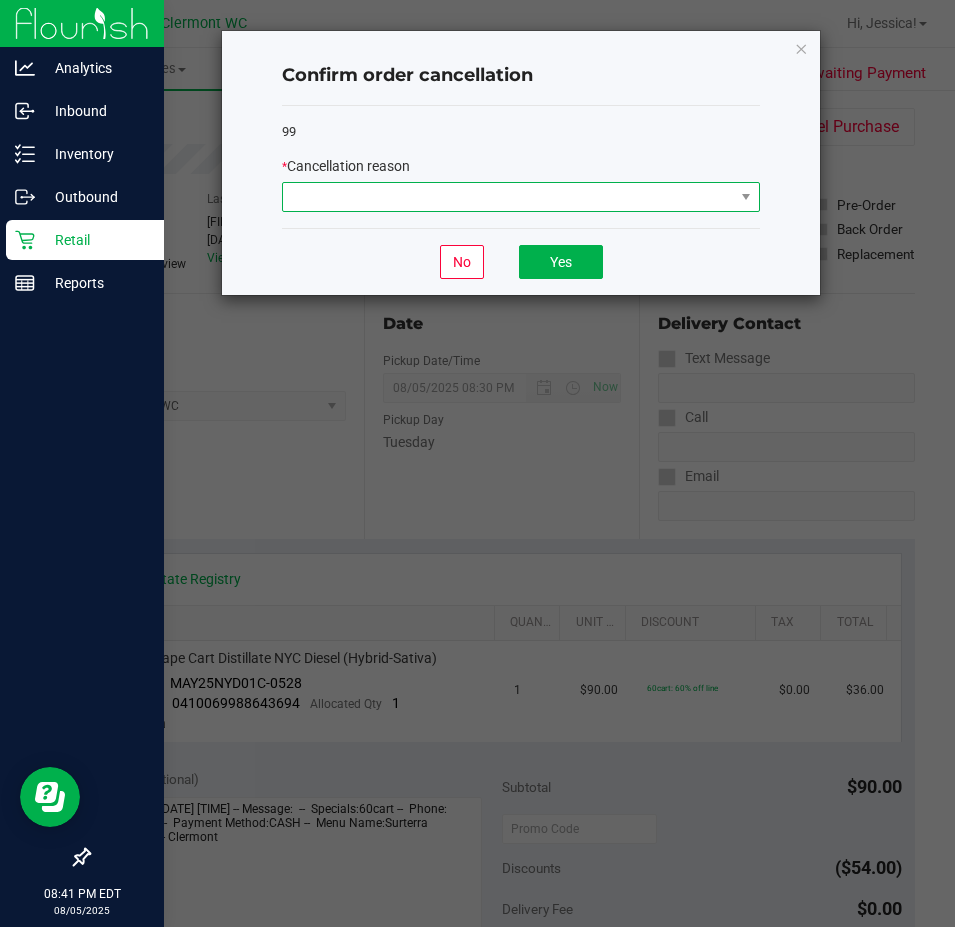 click at bounding box center (508, 197) 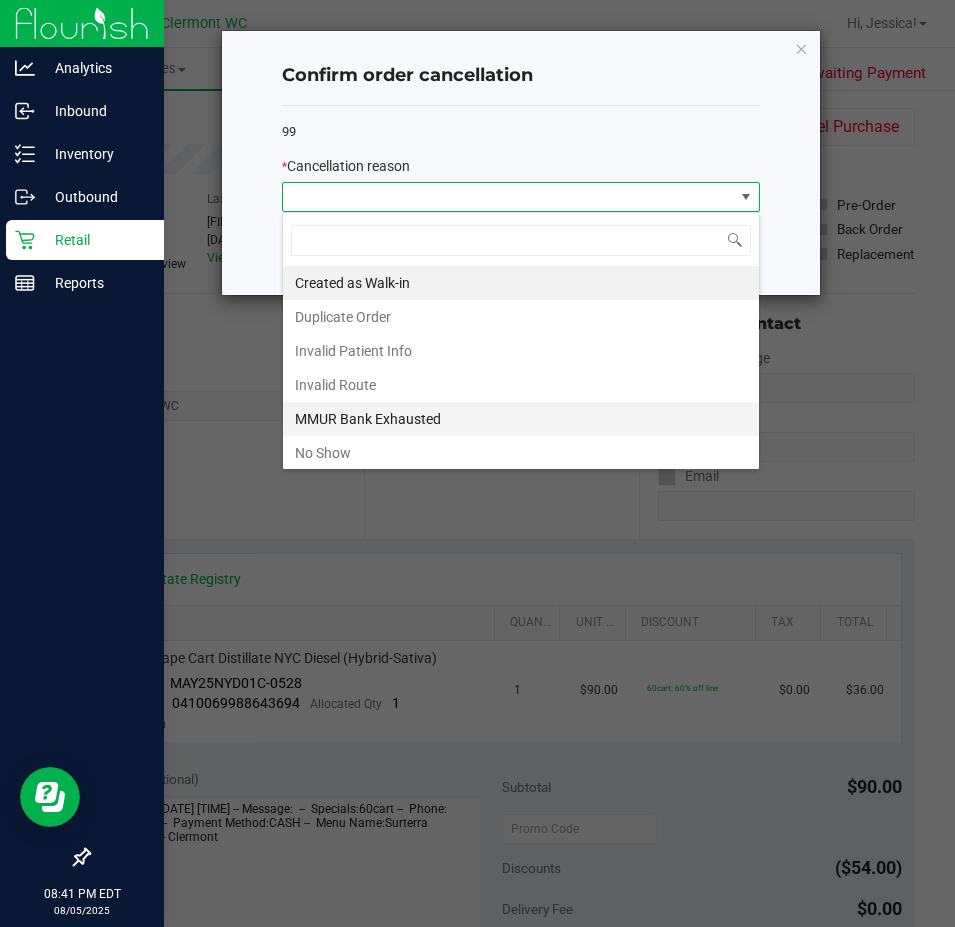 scroll, scrollTop: 99970, scrollLeft: 99522, axis: both 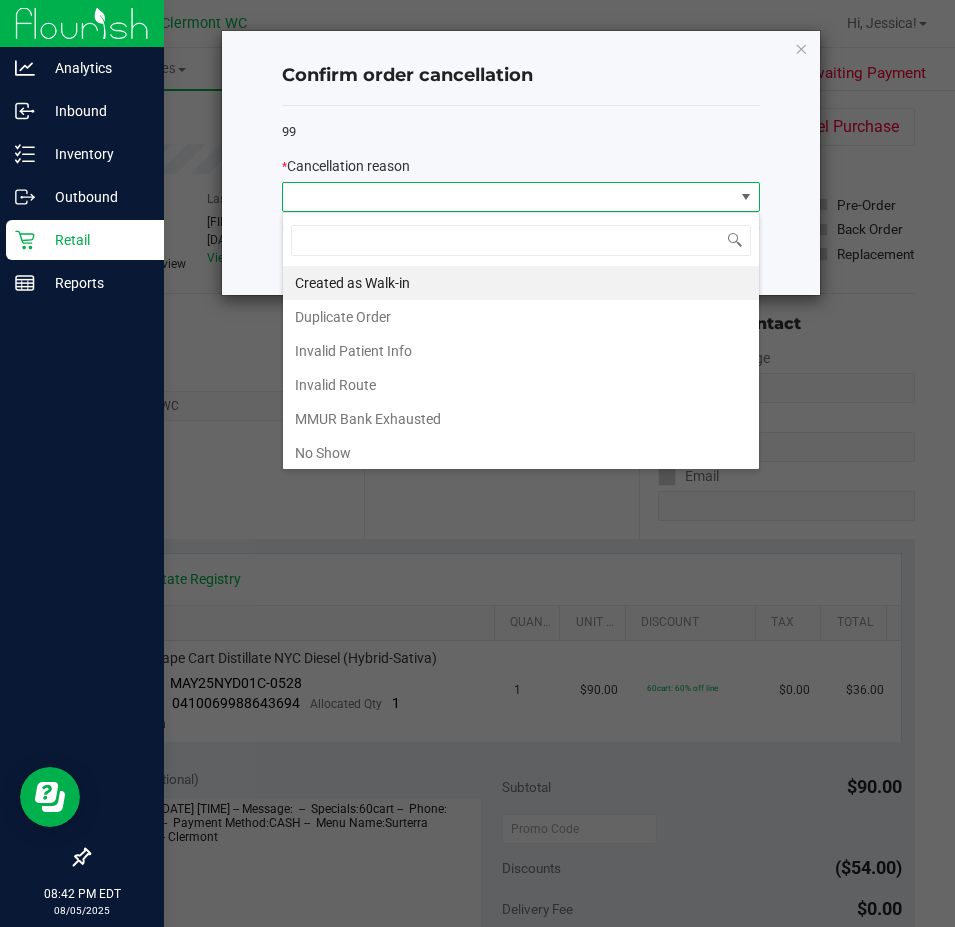 click on "Created as Walk-in Duplicate Order Invalid Patient Info Invalid Route MMUR Bank Exhausted No Show Other Patient ID Expired Preferred Product OOS" 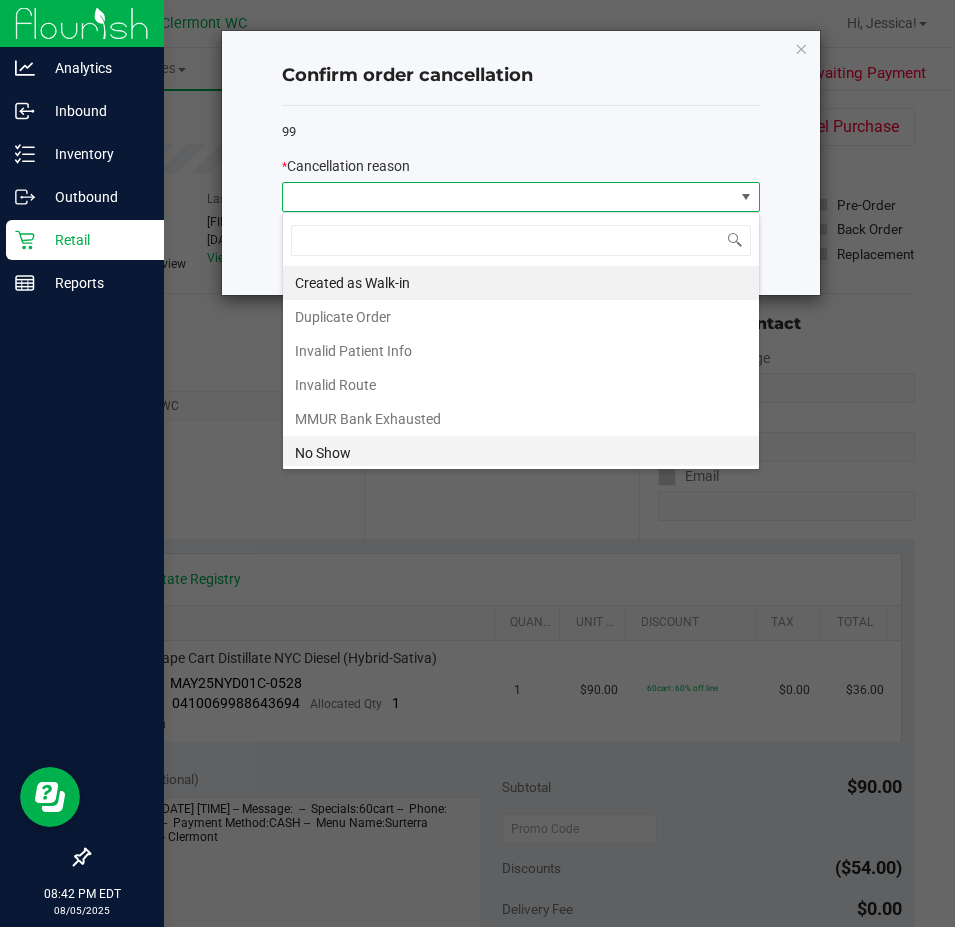 click on "No Show" at bounding box center [521, 453] 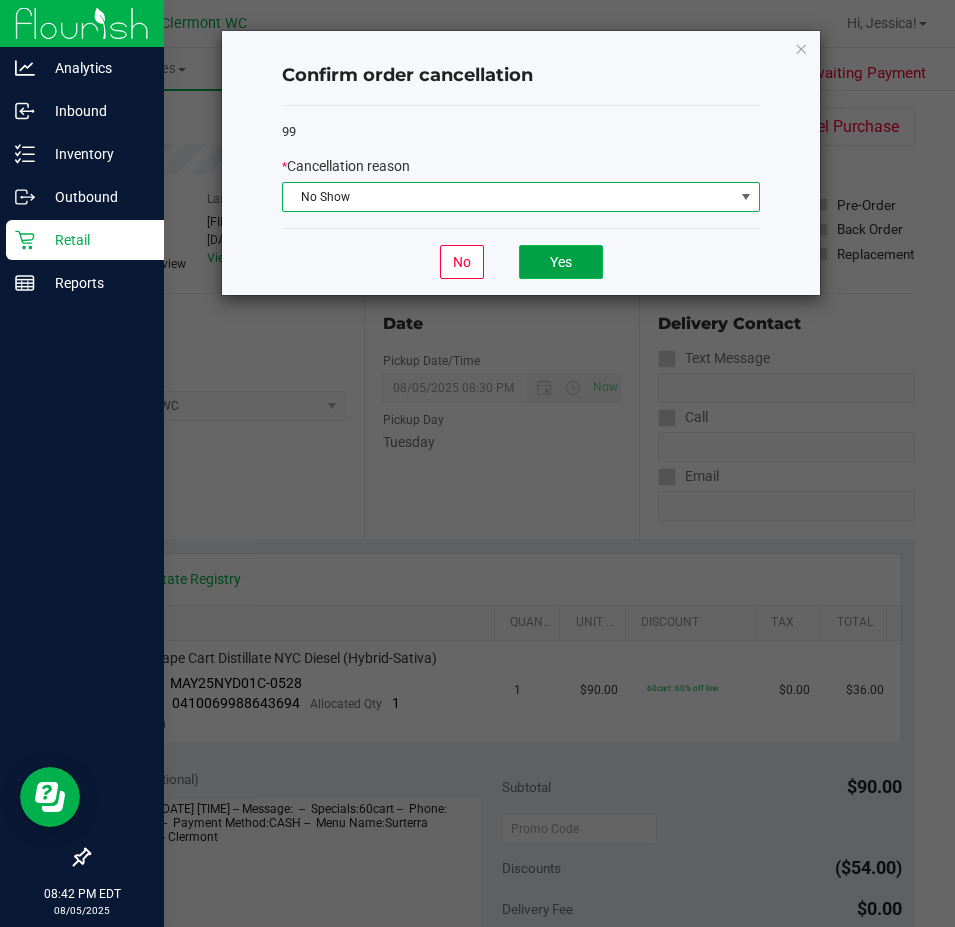 click on "Yes" 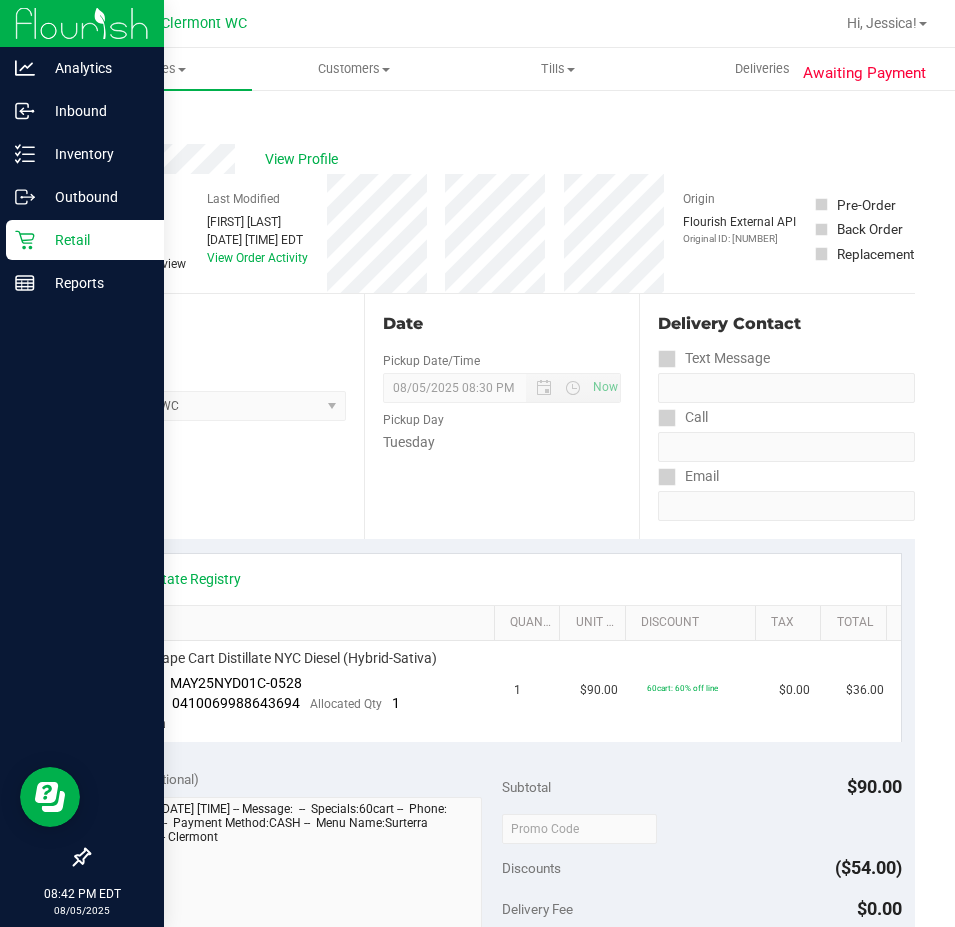 click on "Back" at bounding box center (103, 120) 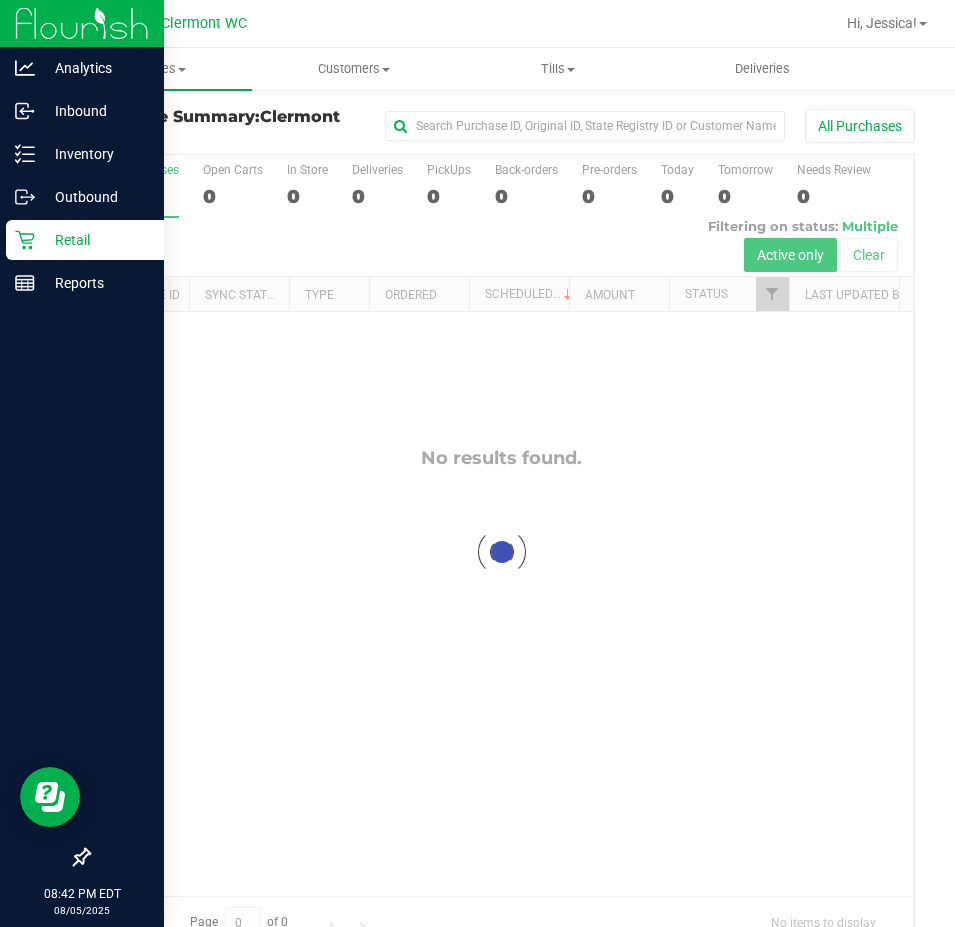 click at bounding box center (501, 551) 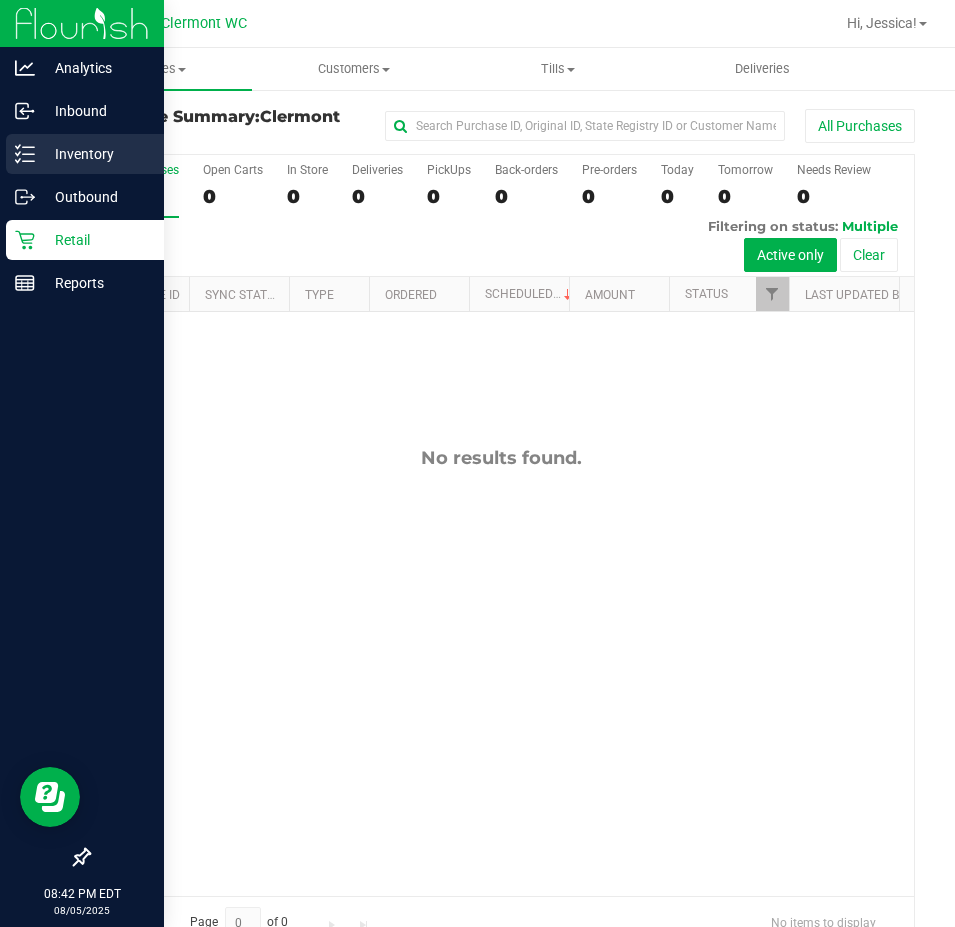 click 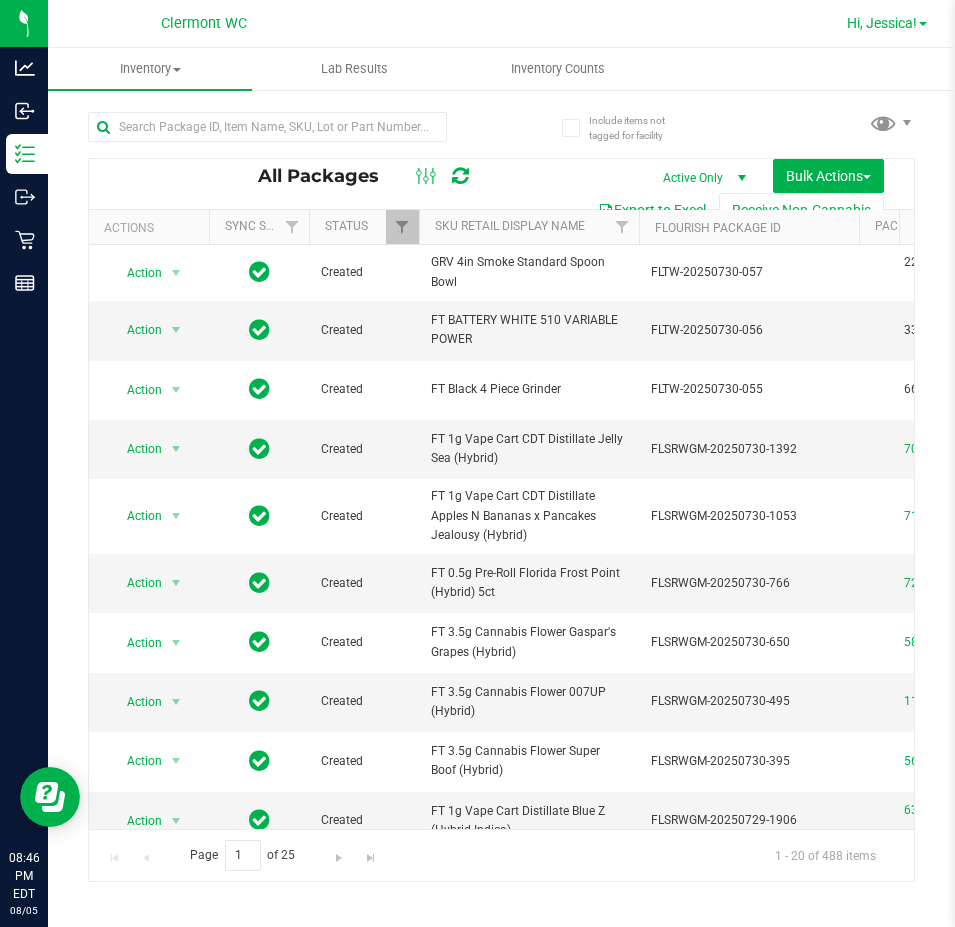 click on "Hi, Jessica!" at bounding box center [882, 23] 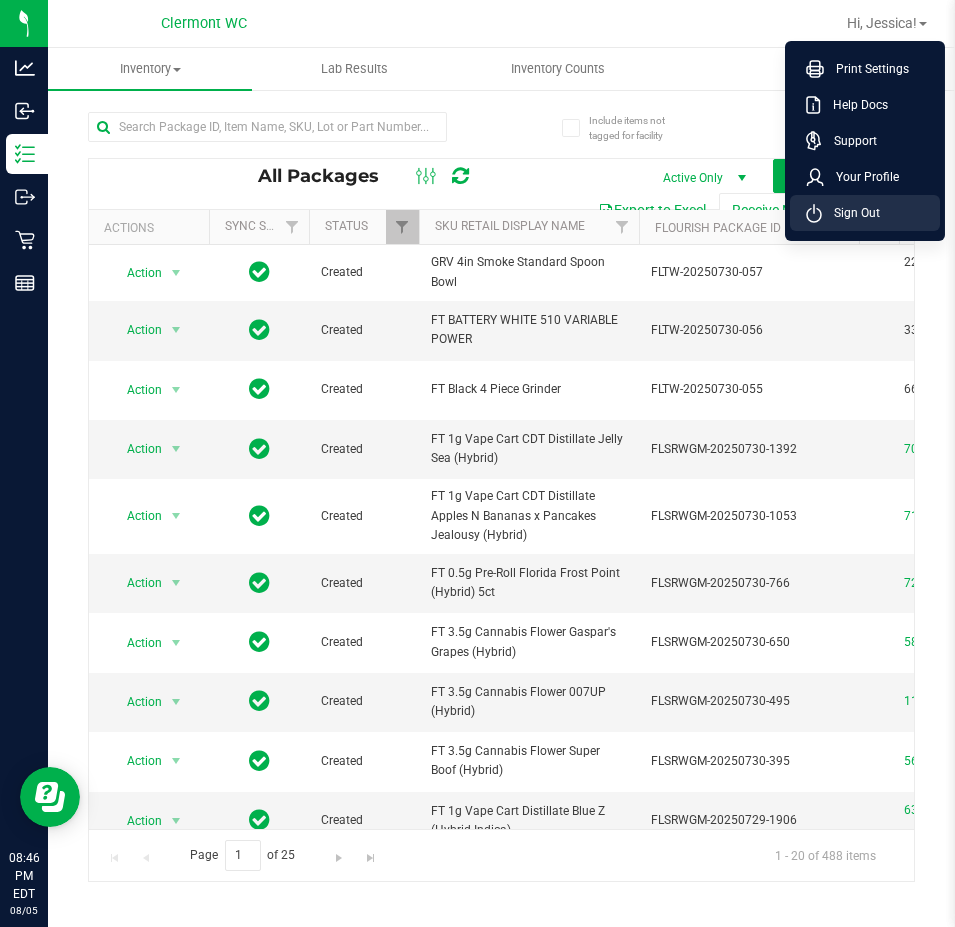 click on "Sign Out" at bounding box center (865, 213) 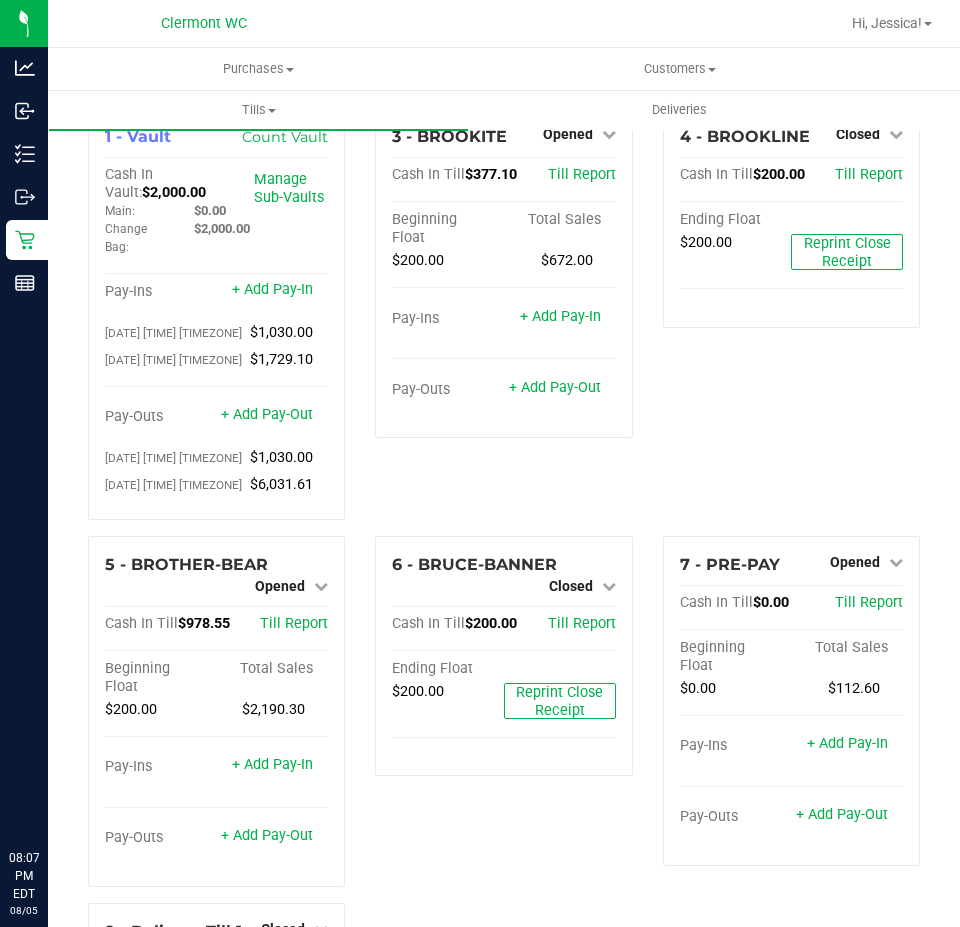 scroll, scrollTop: 0, scrollLeft: 0, axis: both 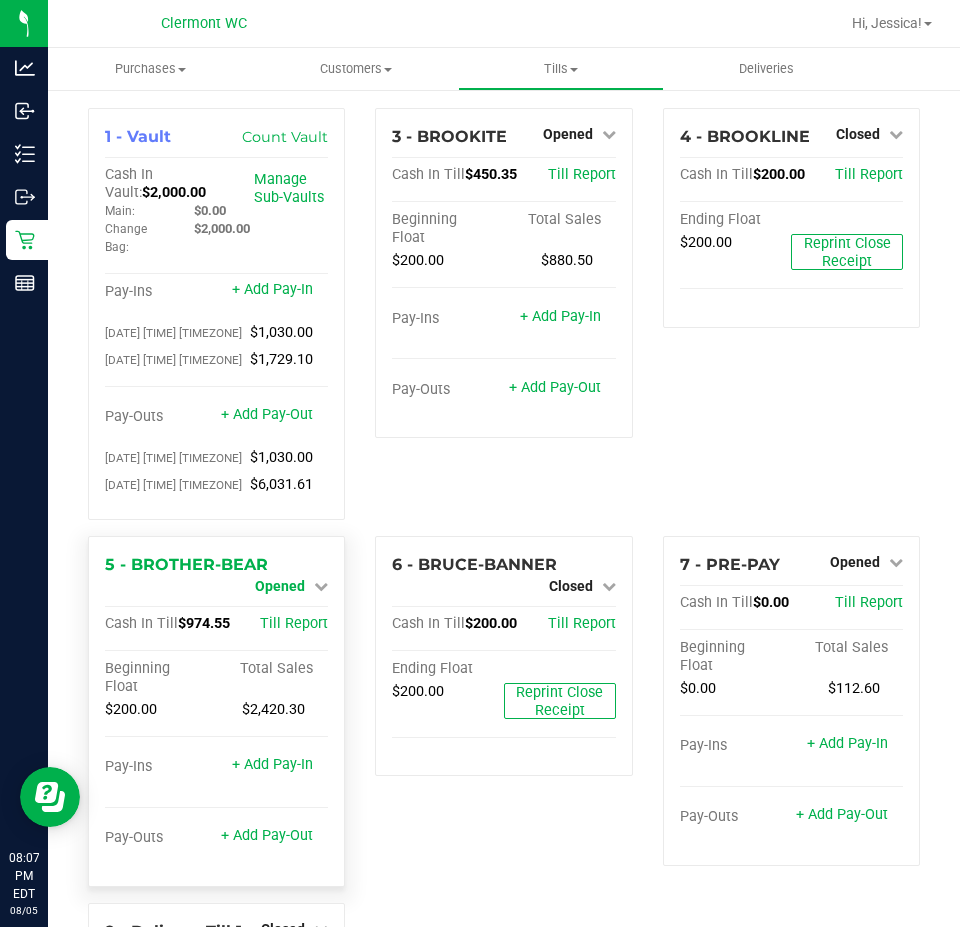 click on "Opened" at bounding box center [280, 586] 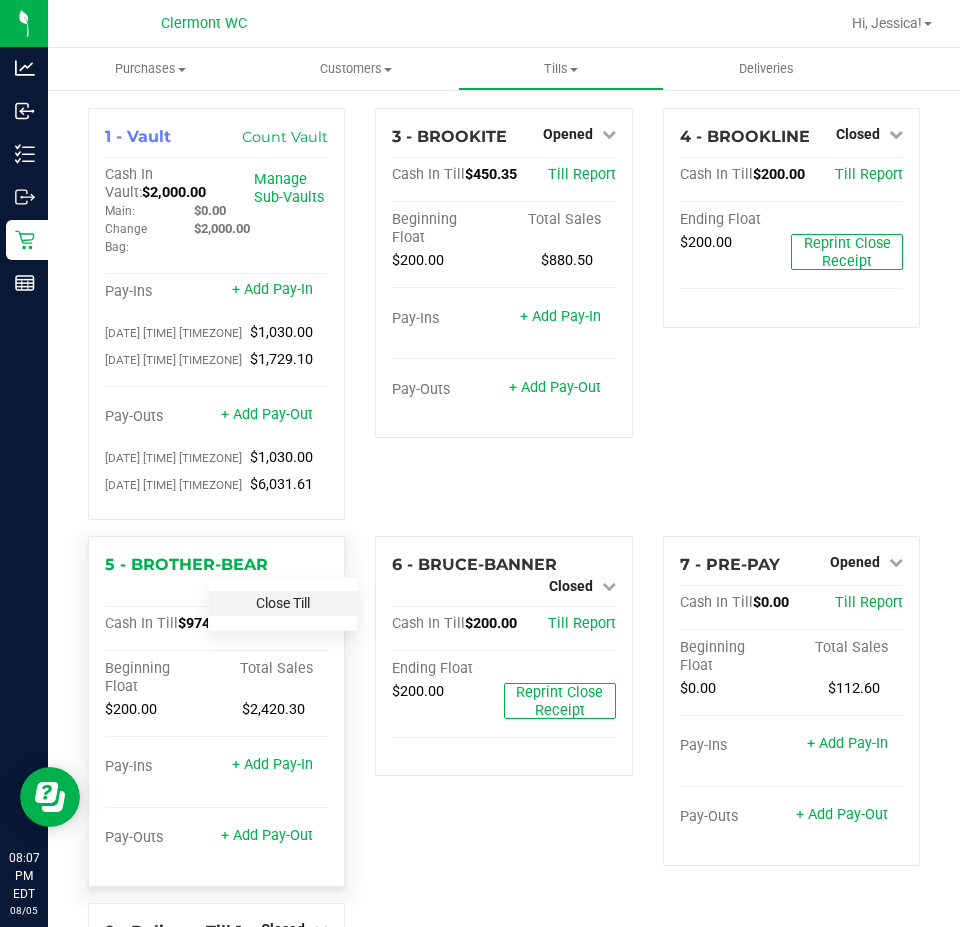 click on "Close Till" at bounding box center [283, 603] 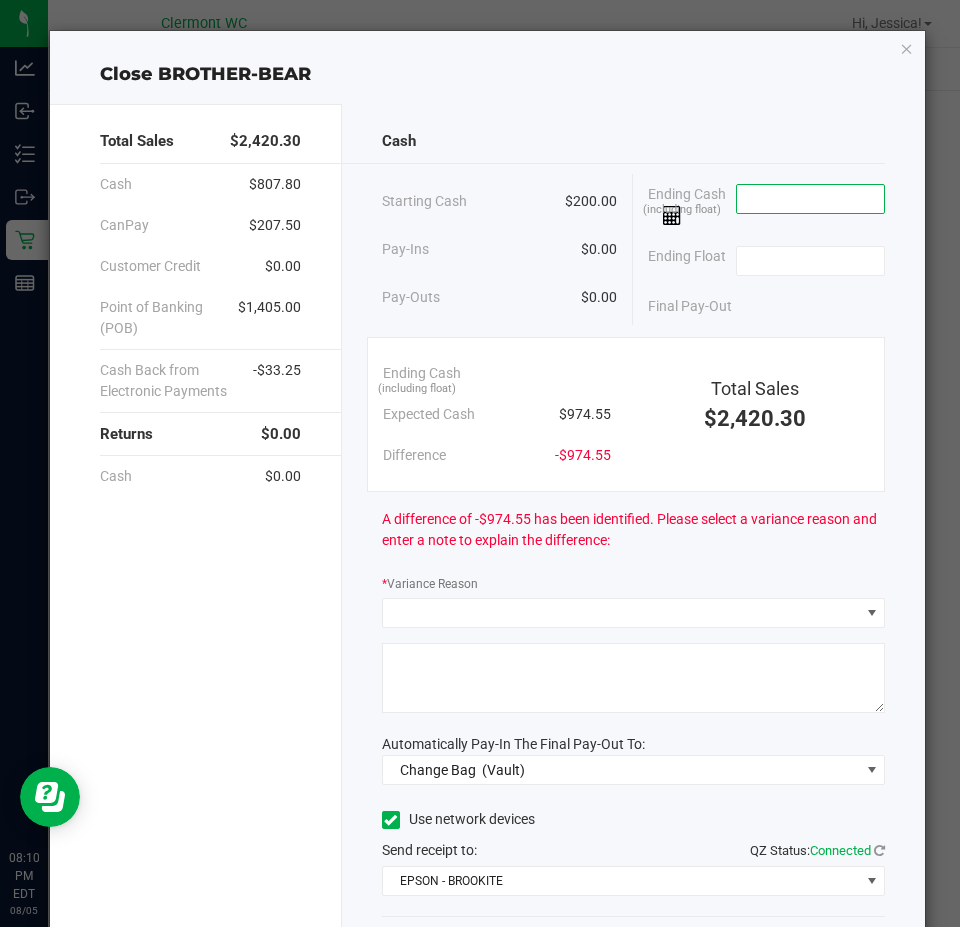 click at bounding box center (810, 199) 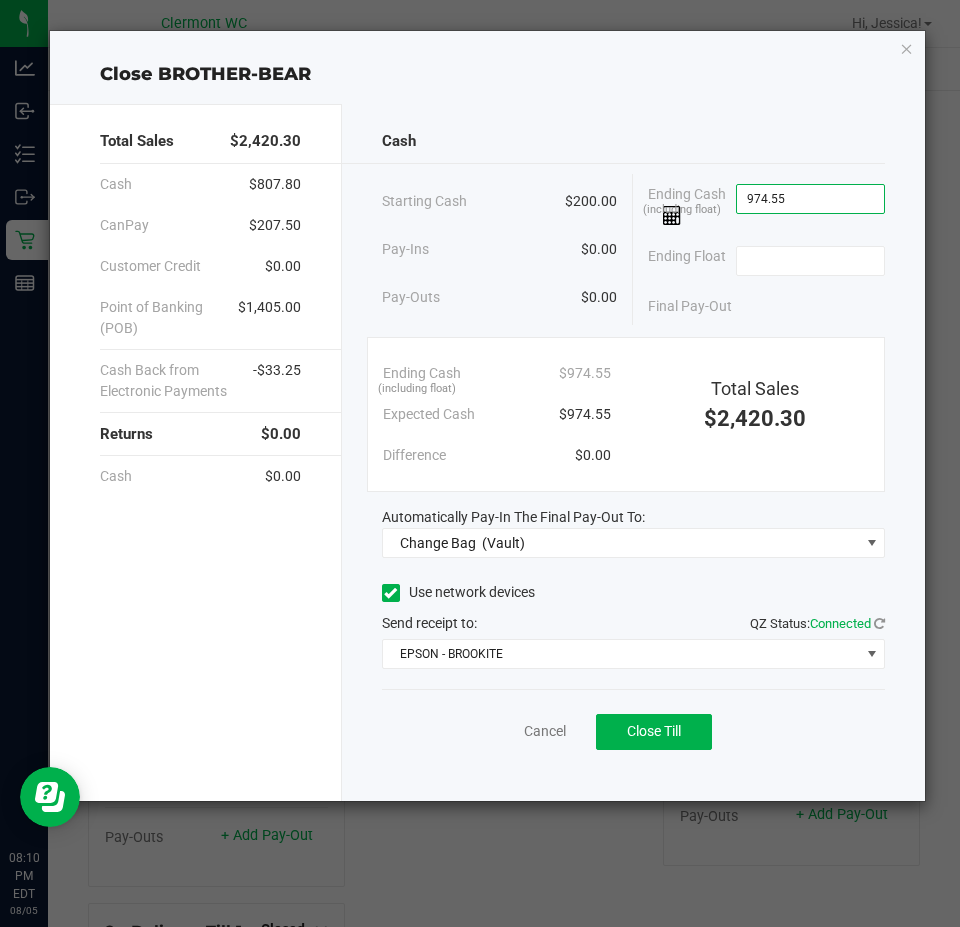 type on "$974.55" 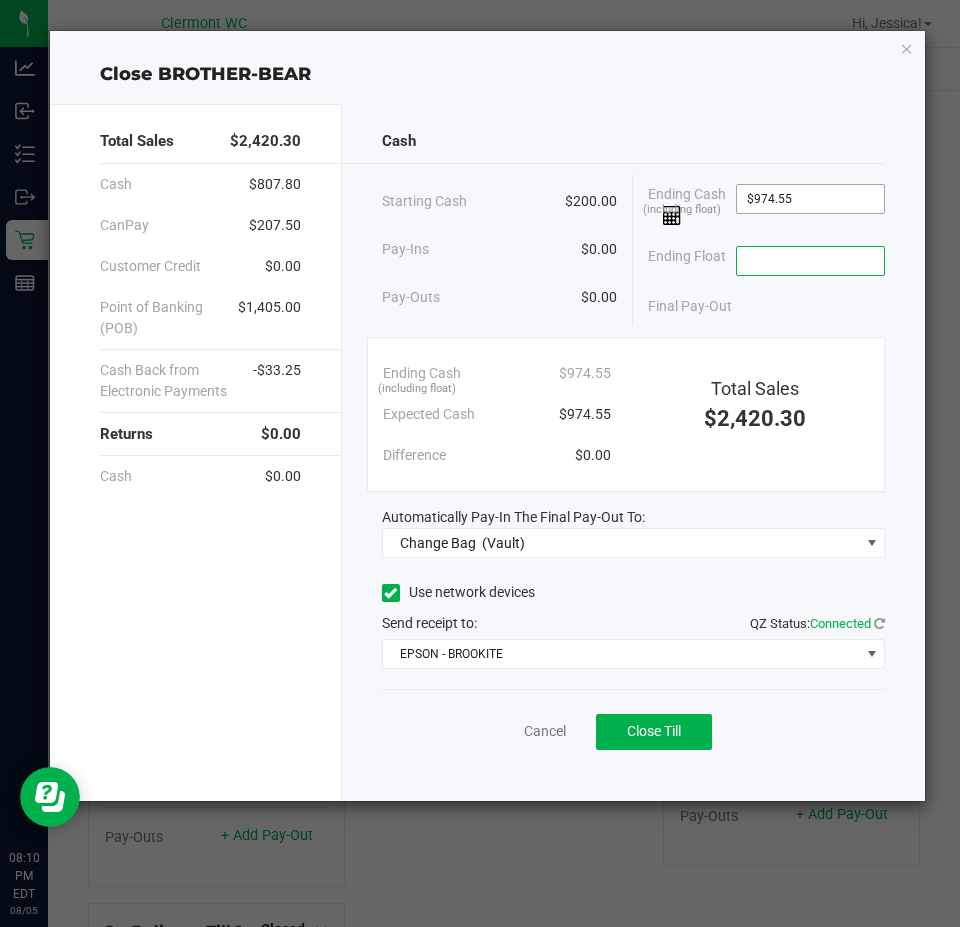 type on "0" 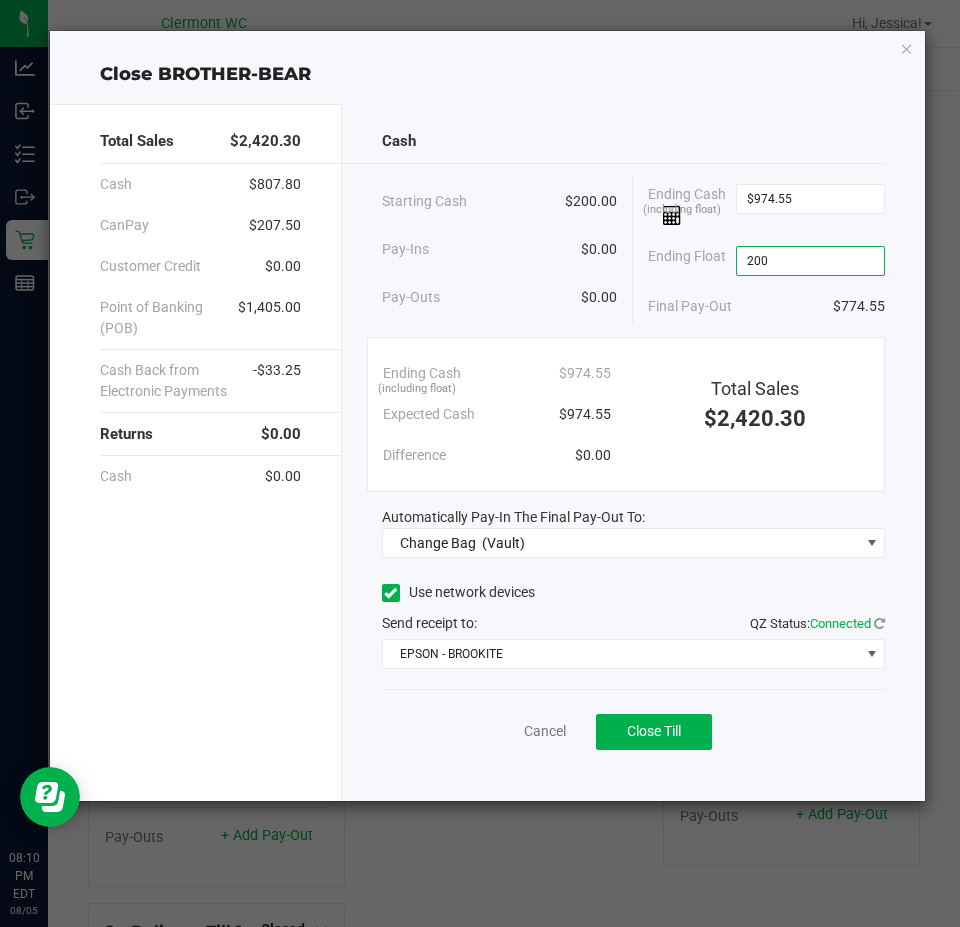 type on "$200.00" 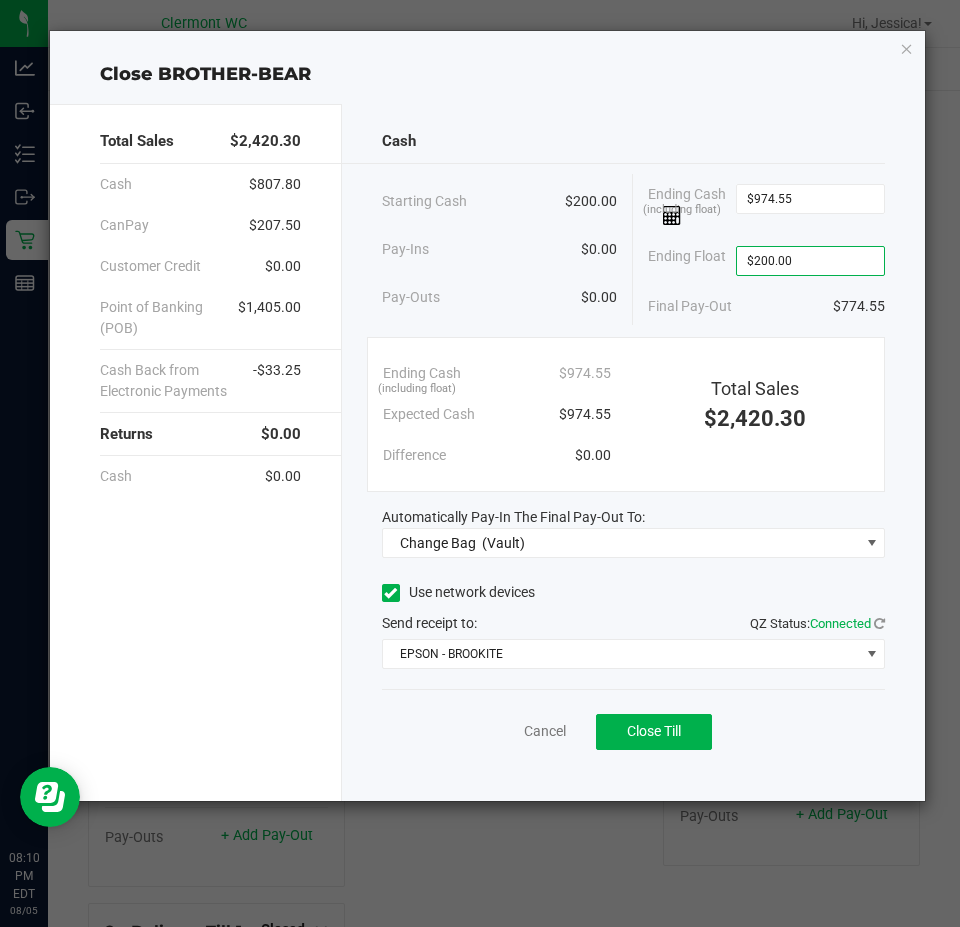 click on "Final Pay-Out   $774.55" 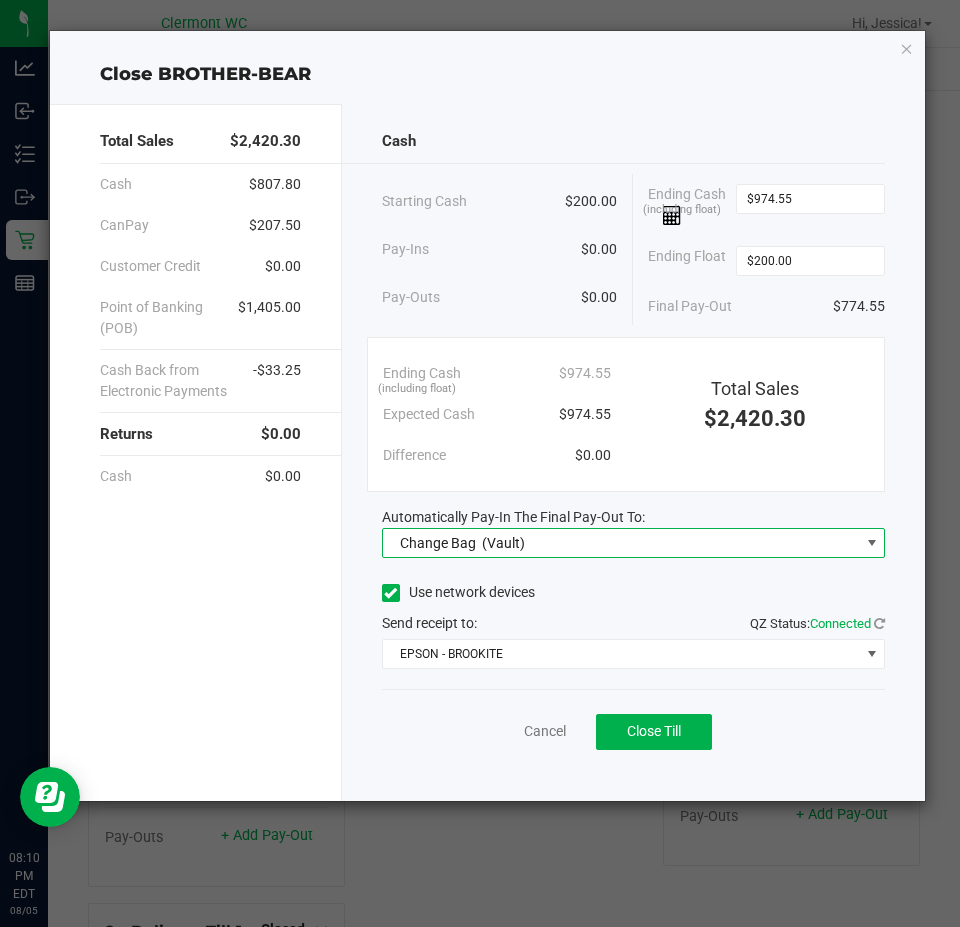 click on "Change Bag    (Vault)" at bounding box center (621, 543) 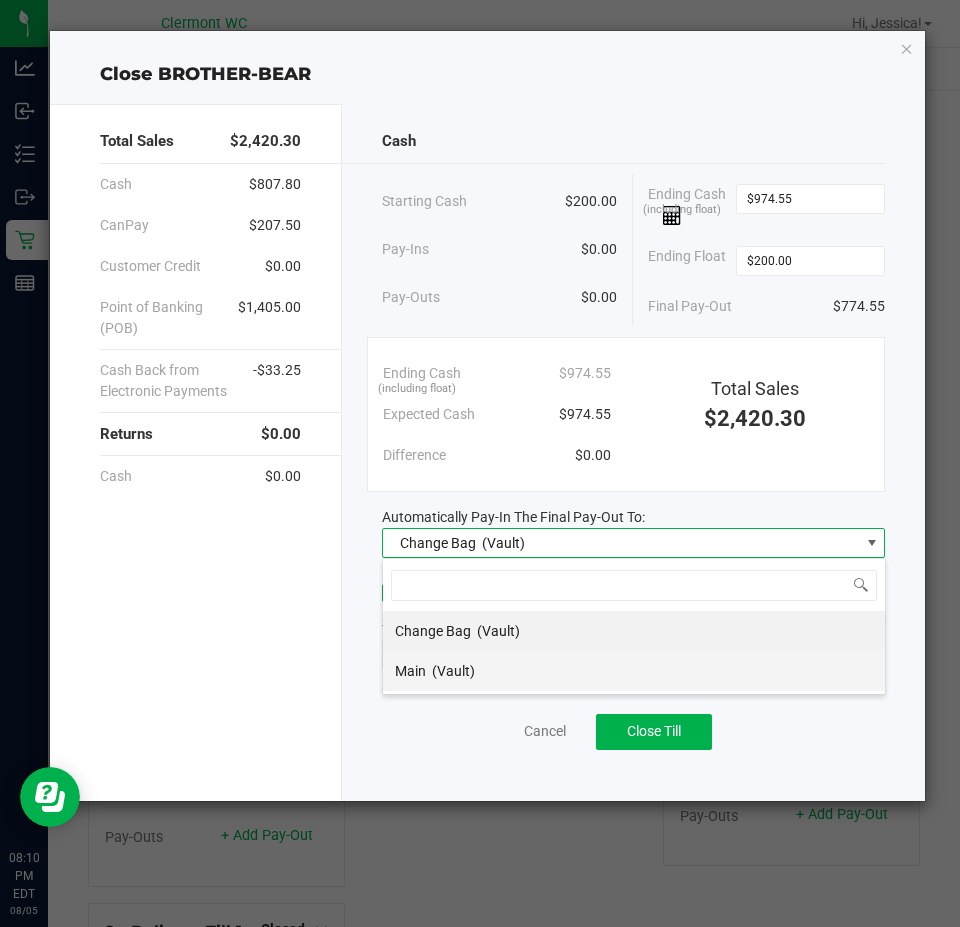 scroll, scrollTop: 99970, scrollLeft: 99496, axis: both 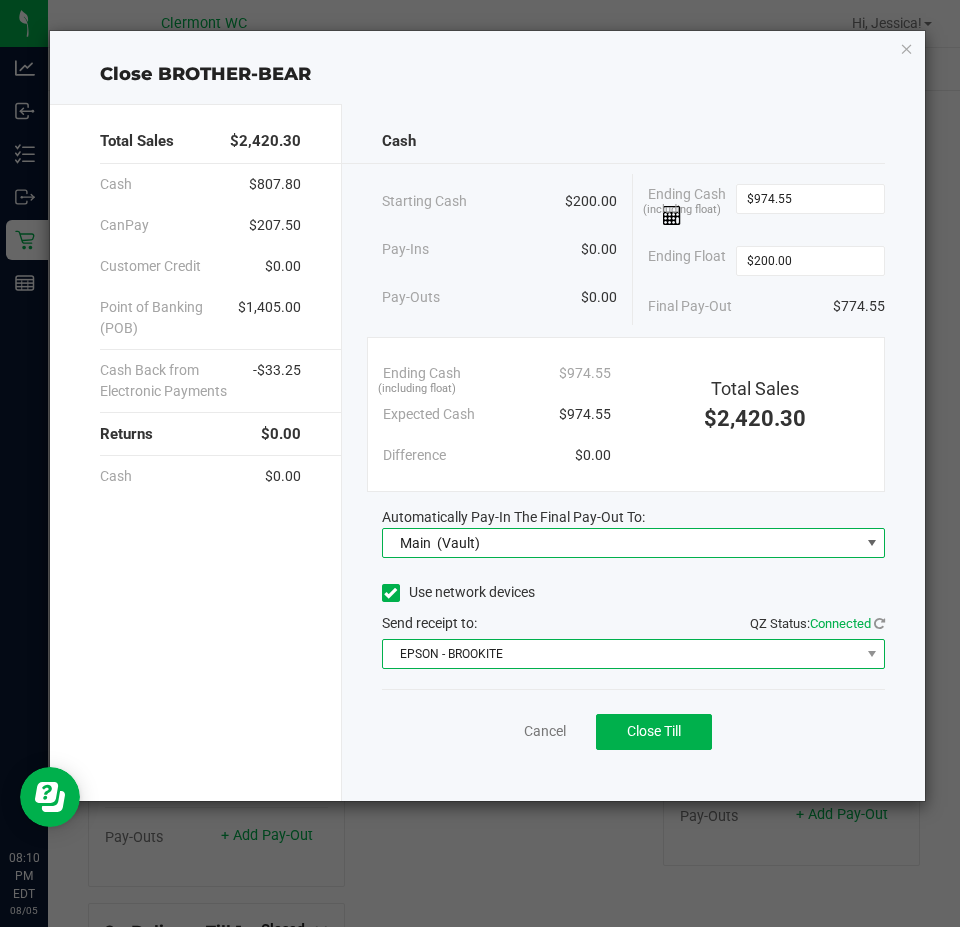 click on "EPSON - BROOKITE" at bounding box center (621, 654) 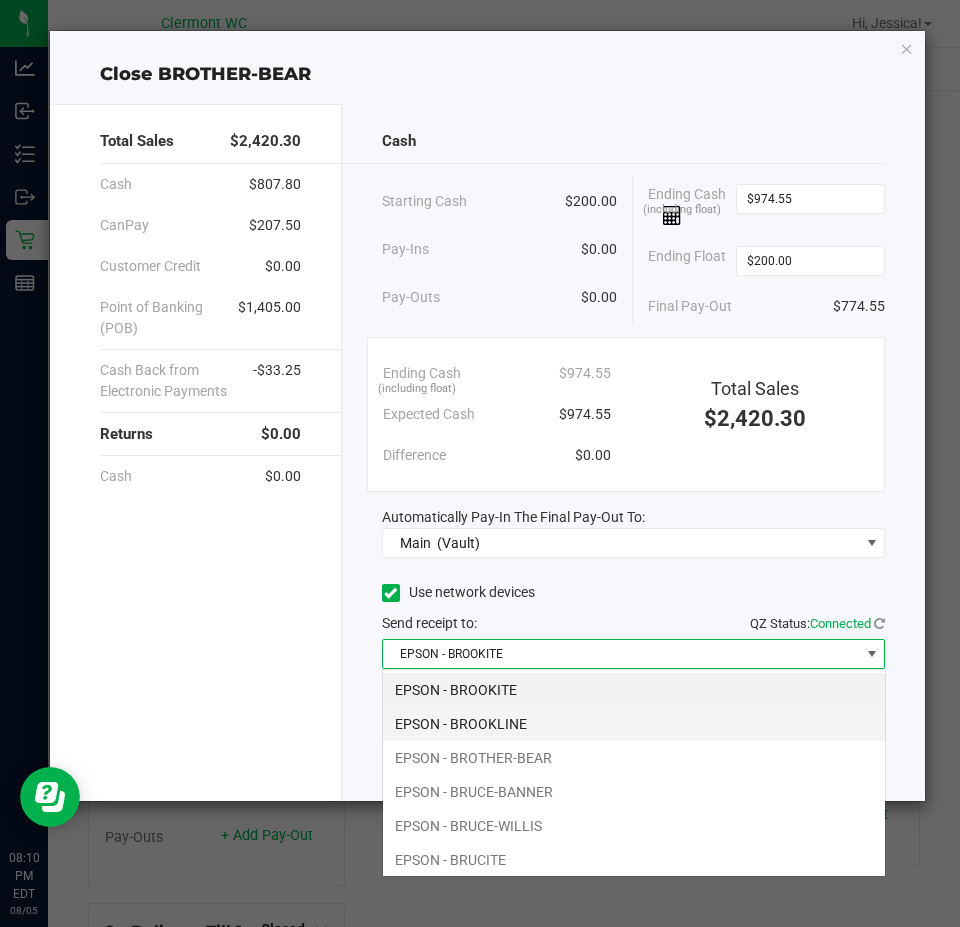 scroll, scrollTop: 99970, scrollLeft: 99496, axis: both 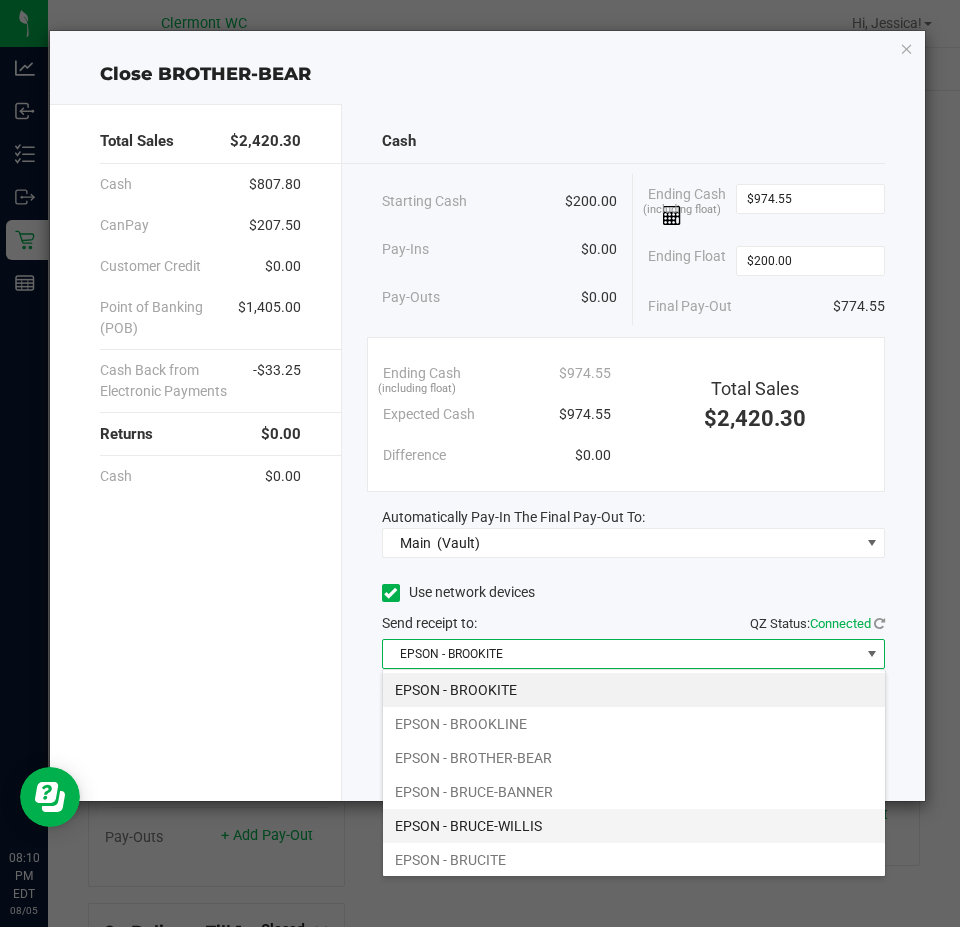 click on "EPSON - BRUCE-WILLIS" at bounding box center (634, 826) 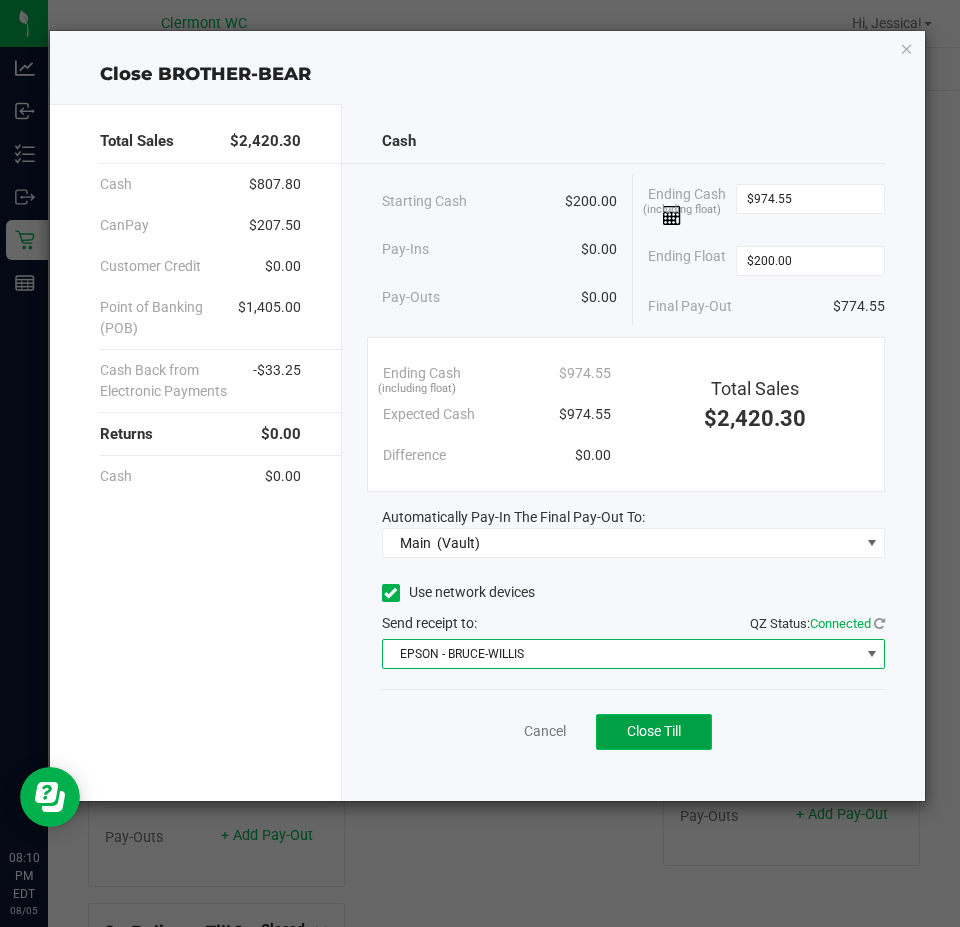 click on "Close Till" 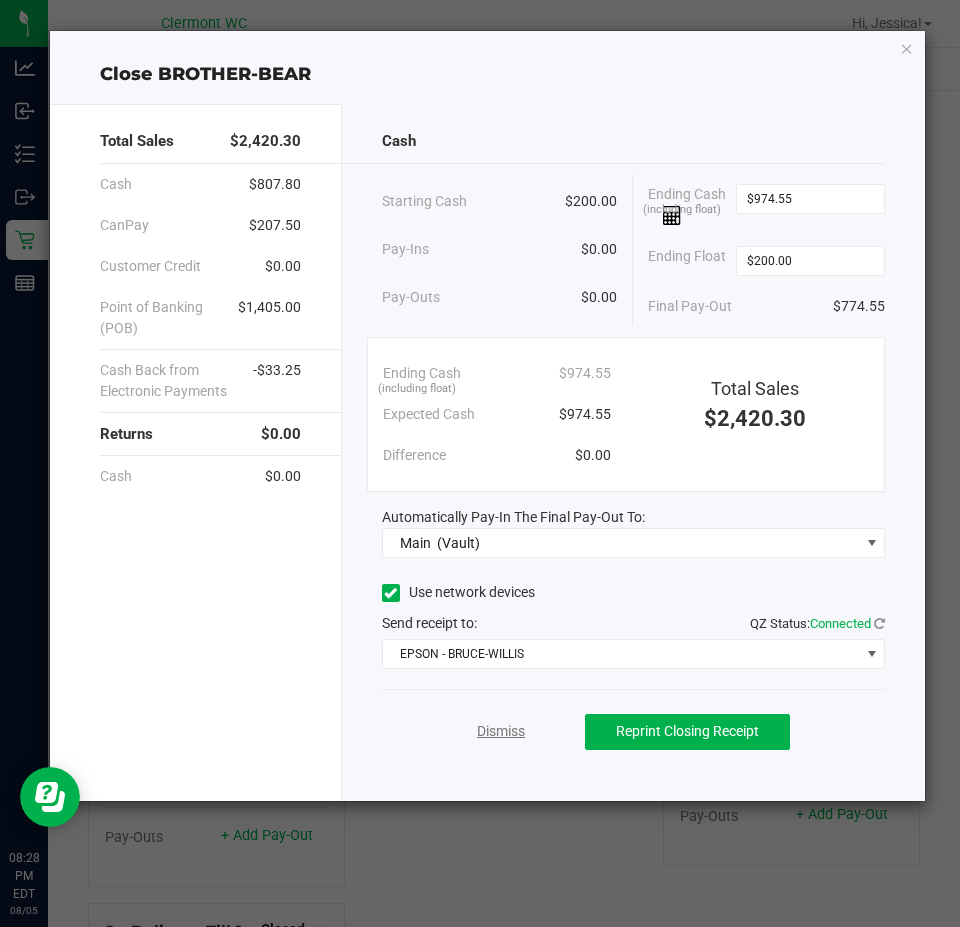 click on "Dismiss" 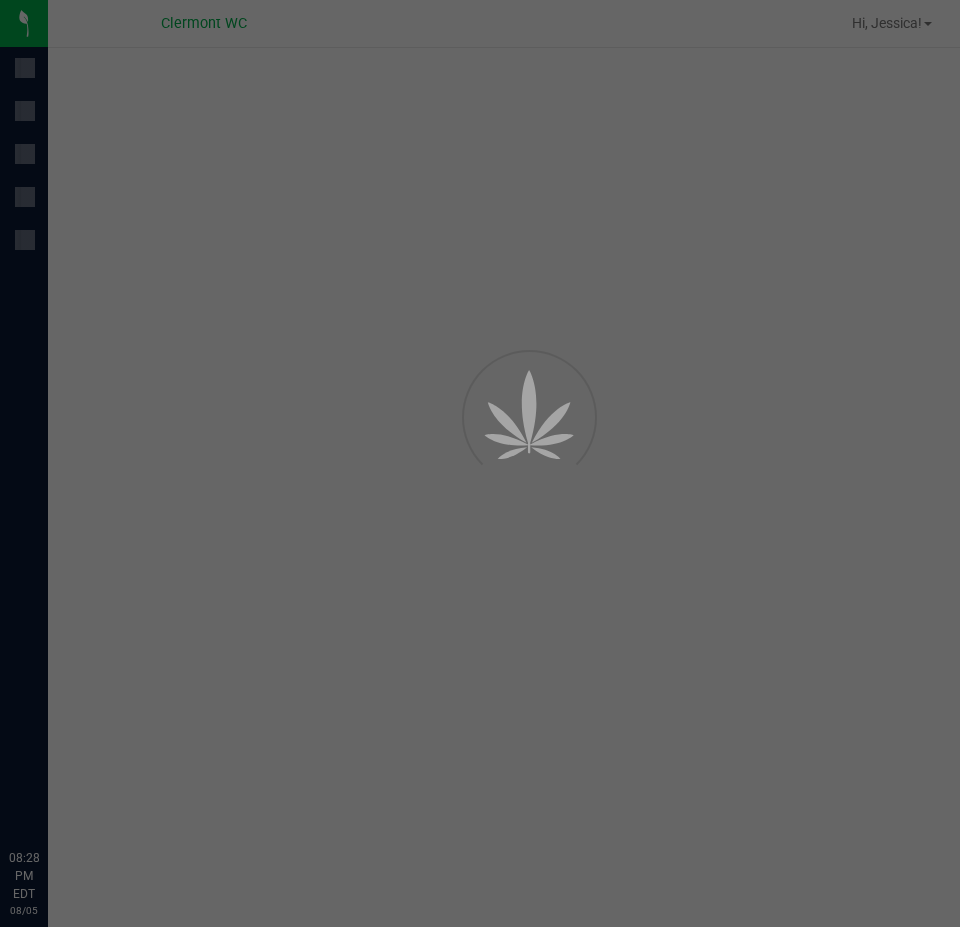 scroll, scrollTop: 0, scrollLeft: 0, axis: both 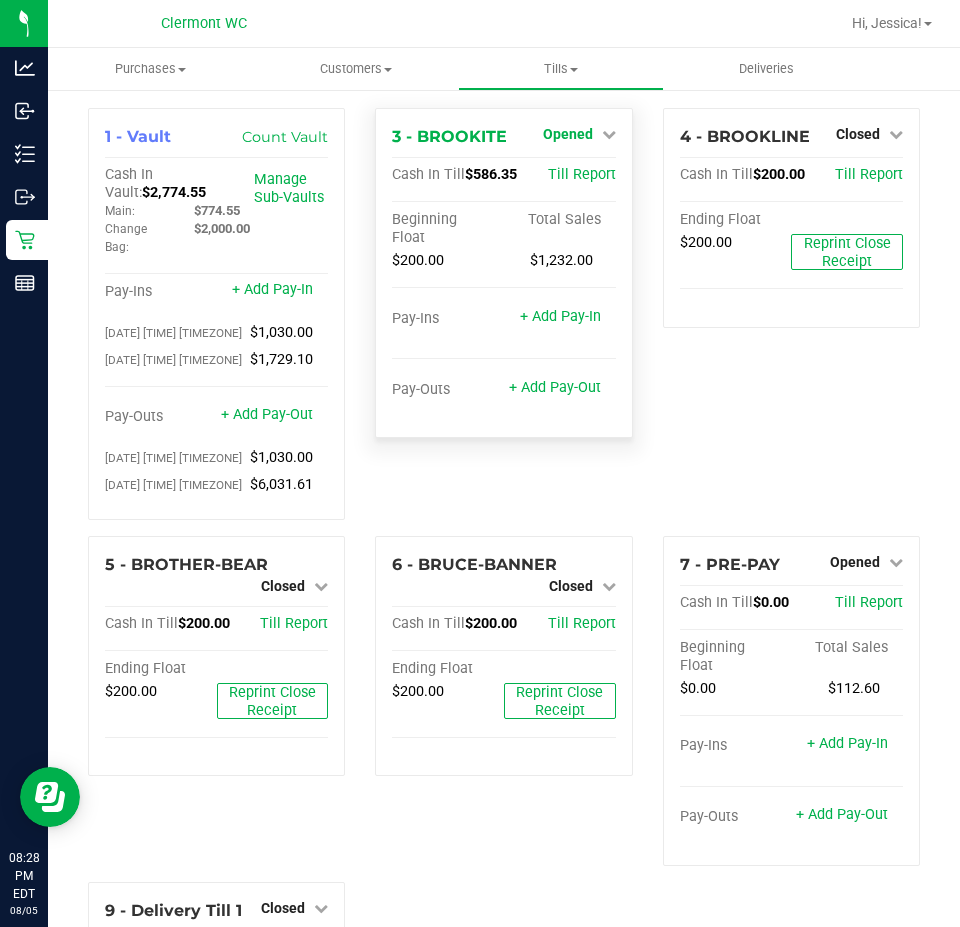 click on "Opened" at bounding box center (568, 134) 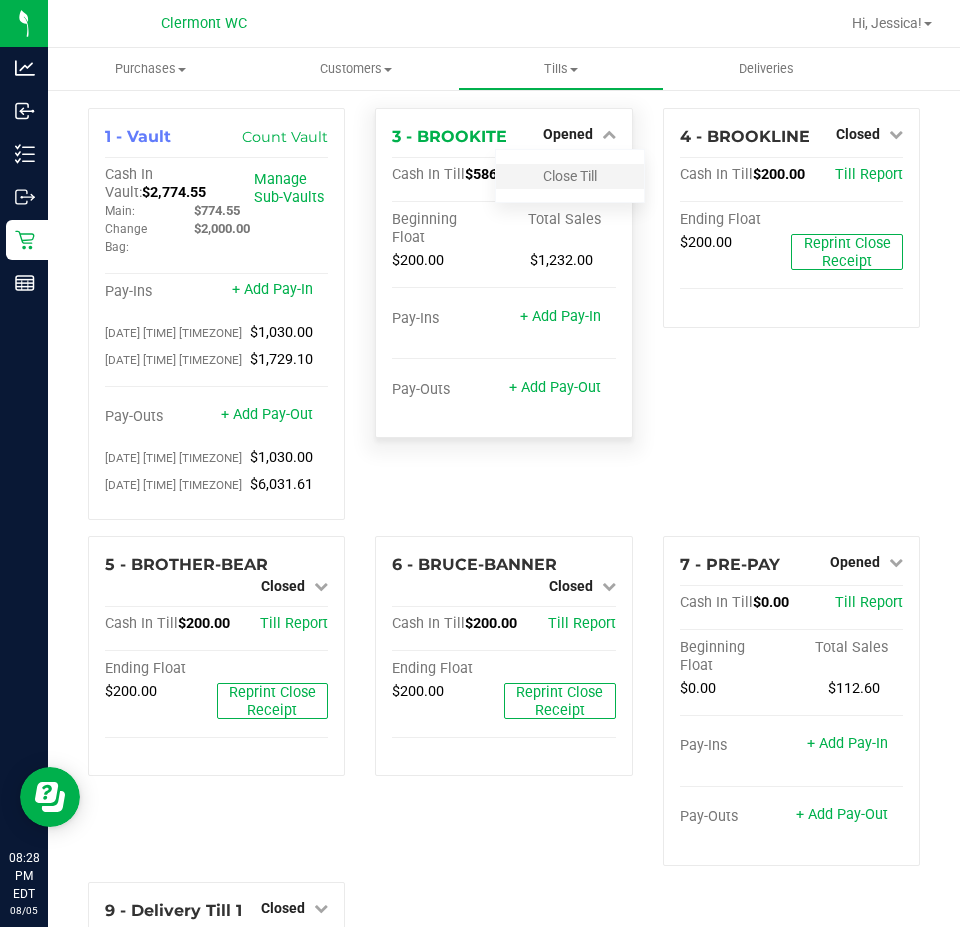 click on "Close Till" at bounding box center (570, 176) 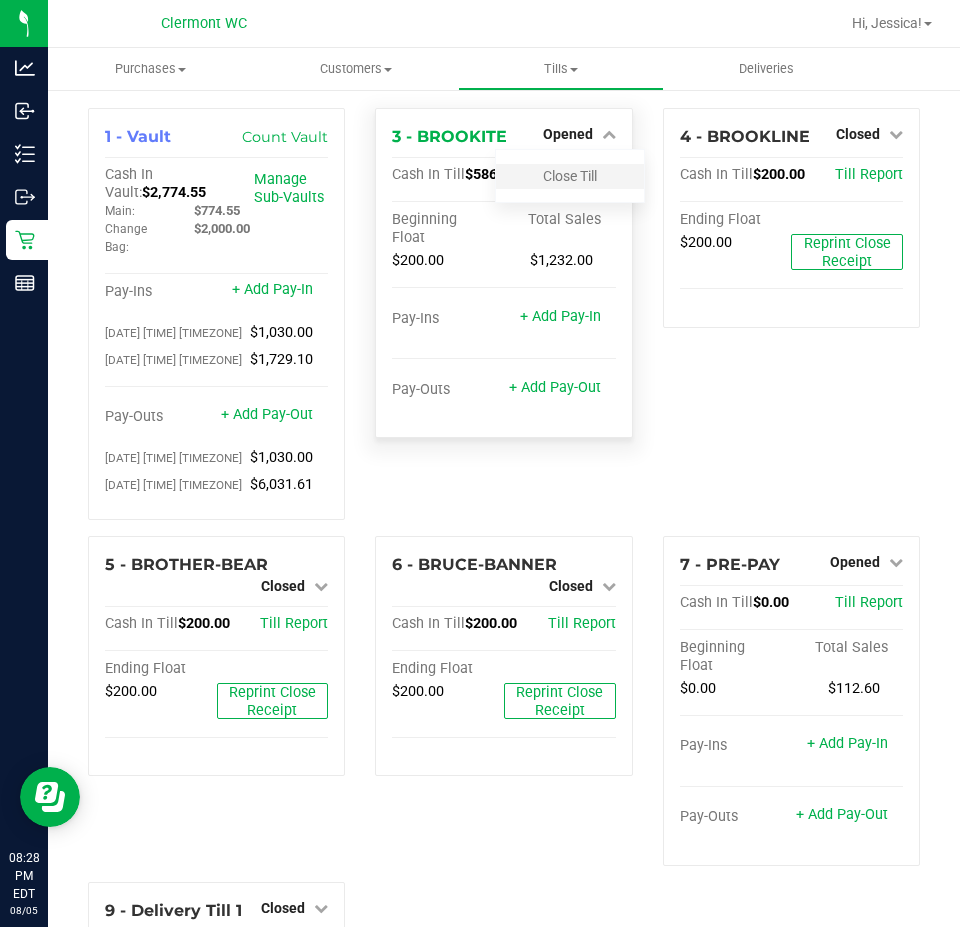 click on "Close Till" at bounding box center (570, 176) 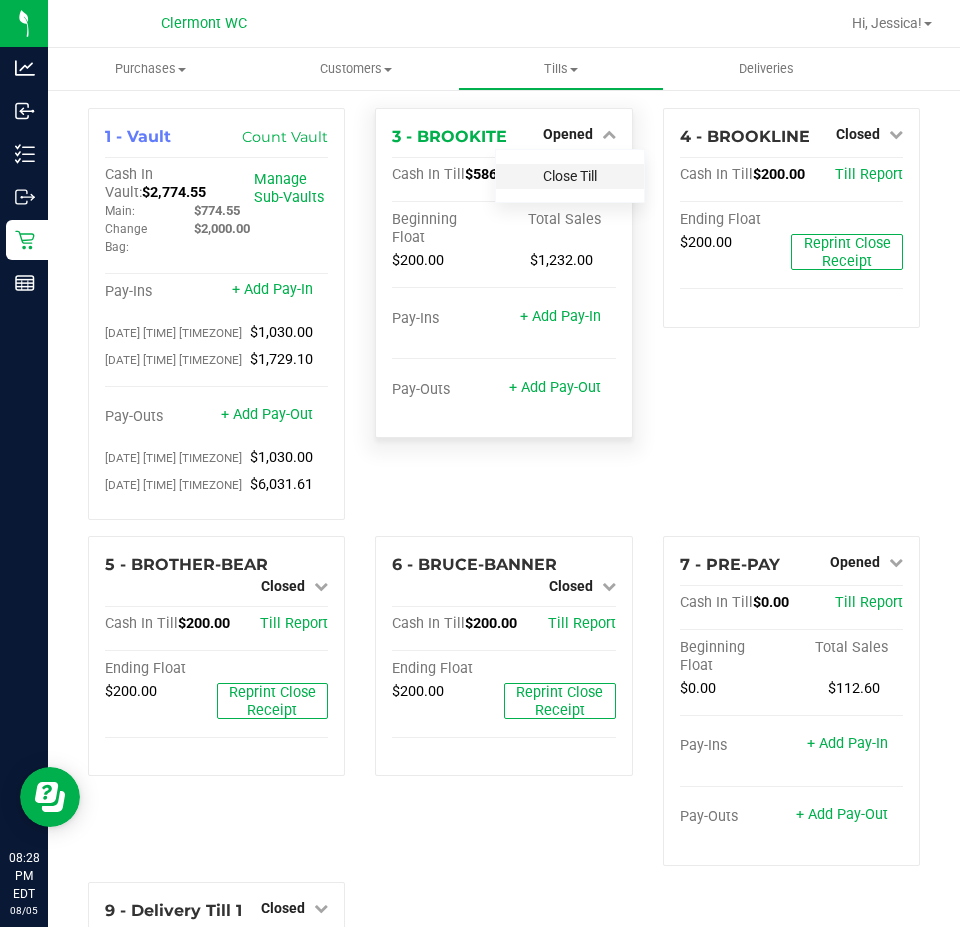 click on "Close Till" at bounding box center [570, 176] 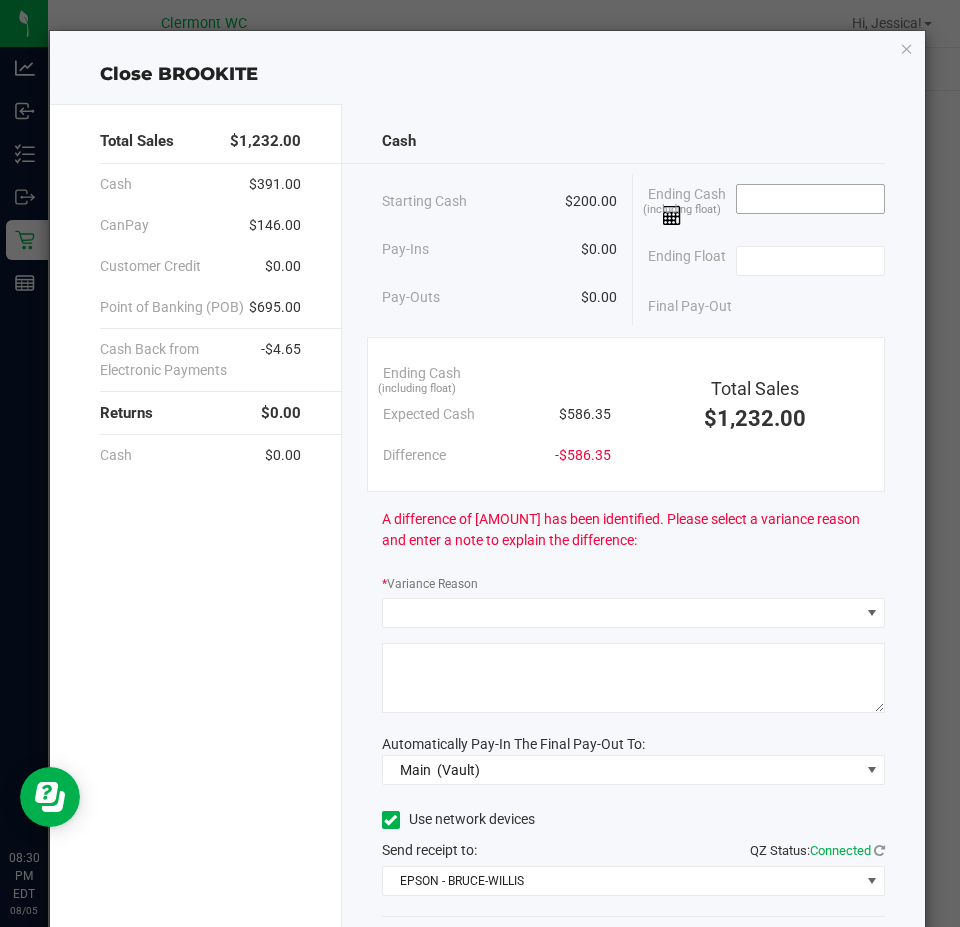 click at bounding box center [810, 199] 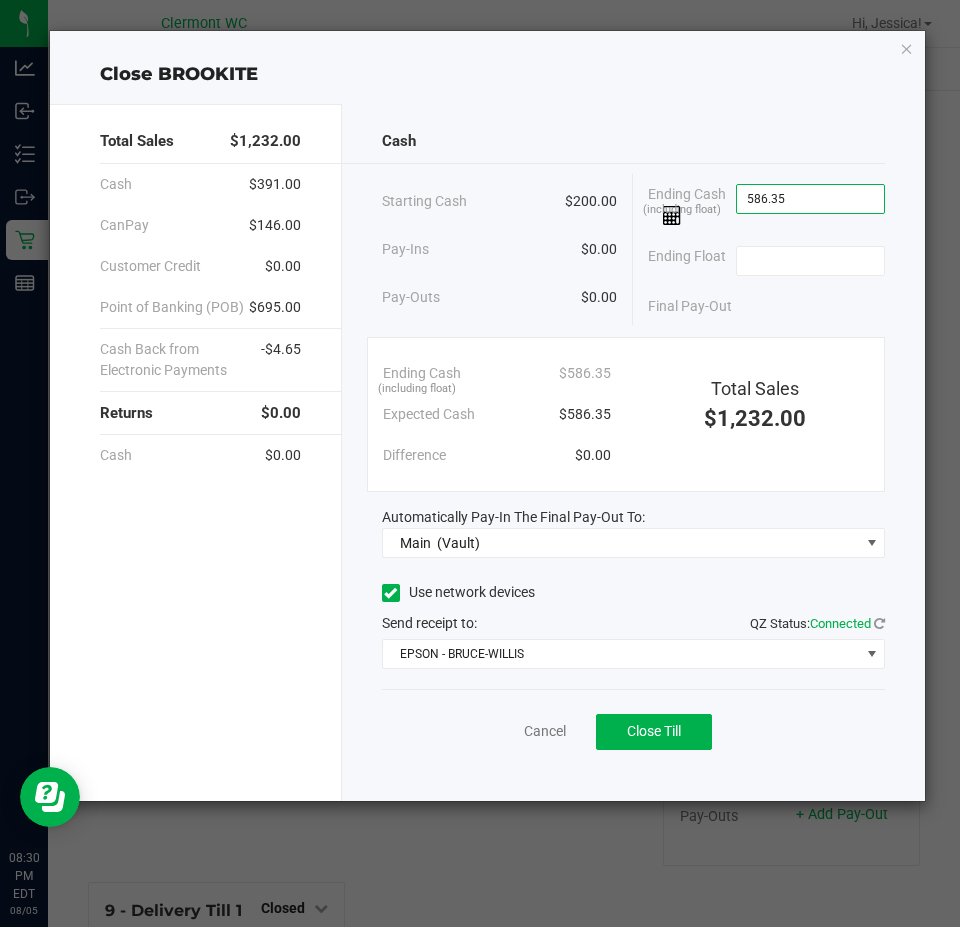 type on "$586.35" 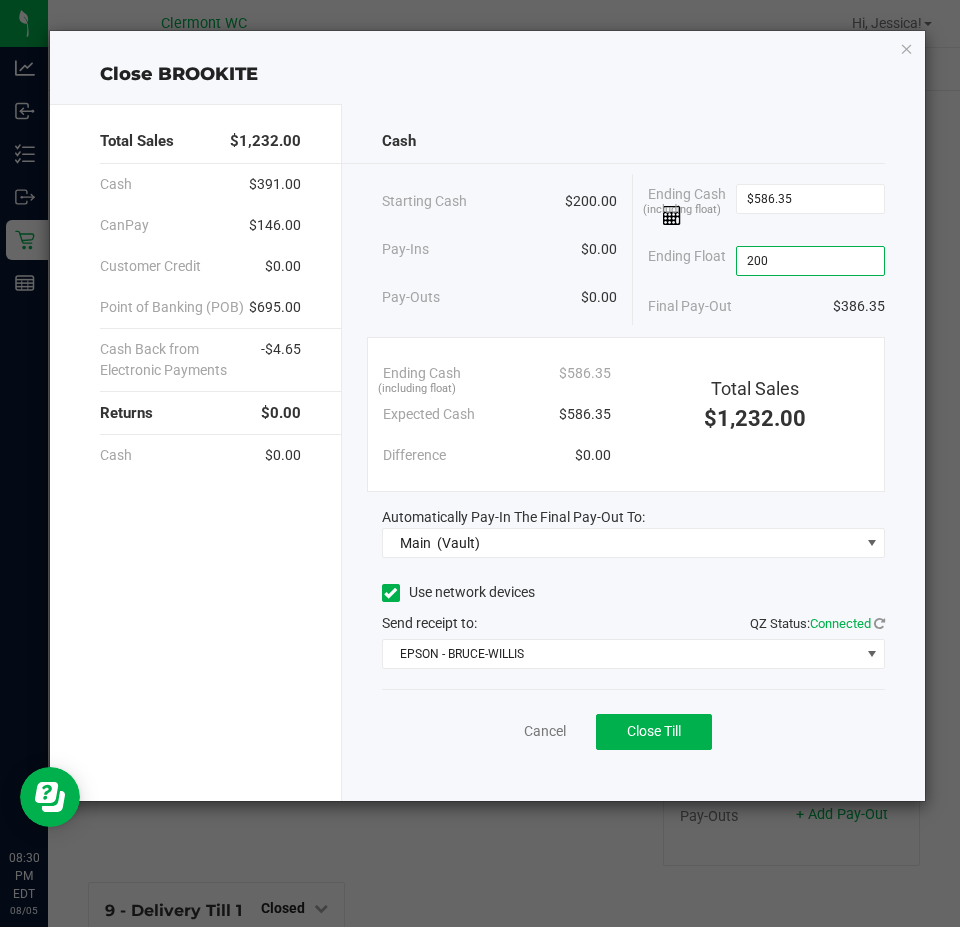 type on "$200.00" 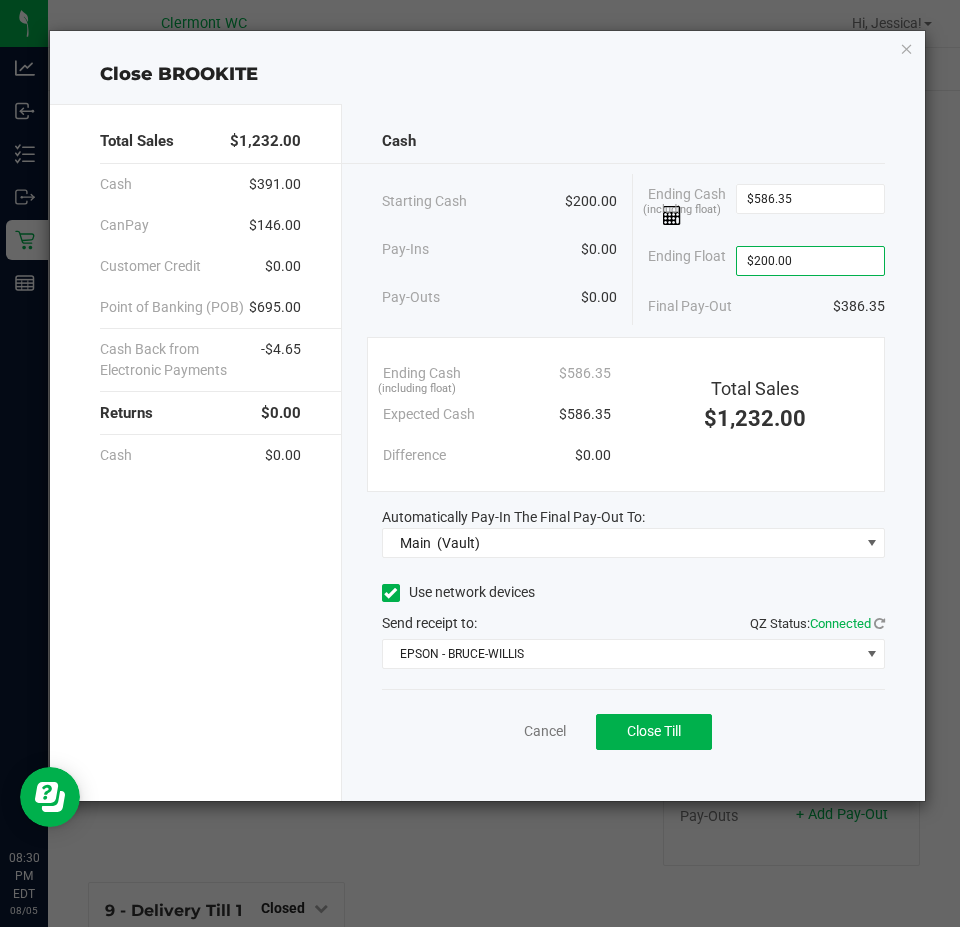 click on "Cancel   Close Till" 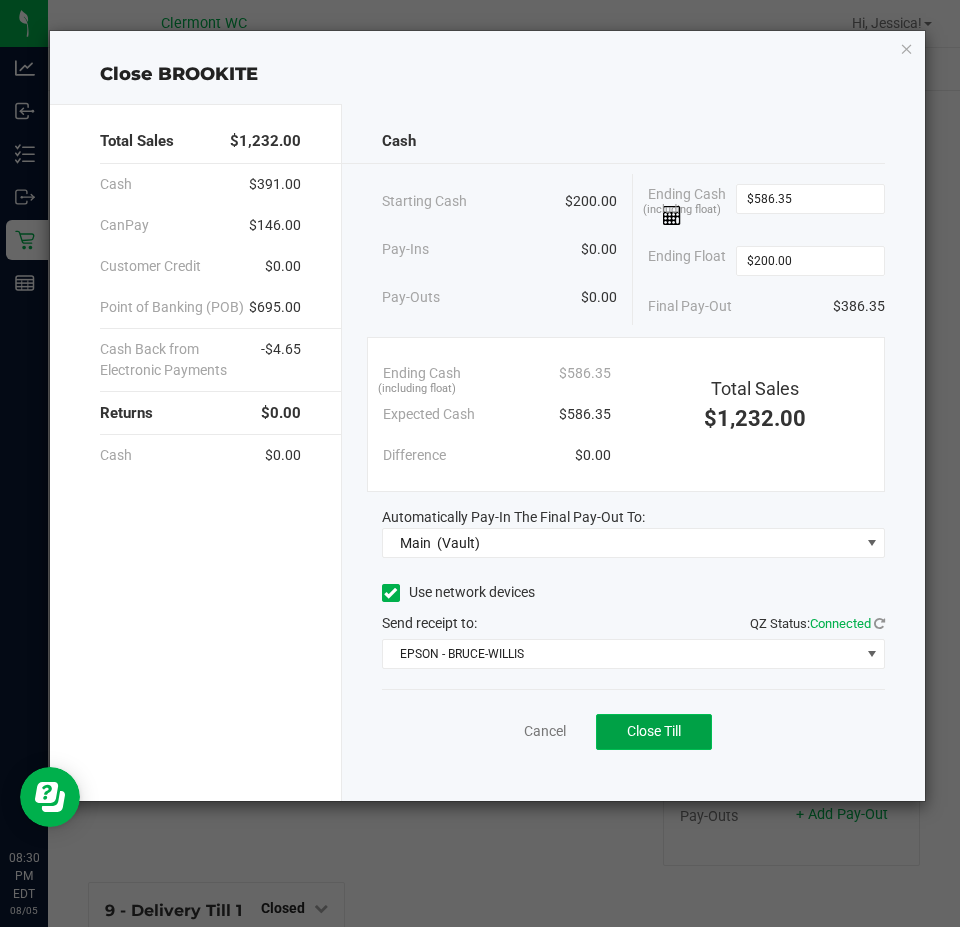 click on "Close Till" 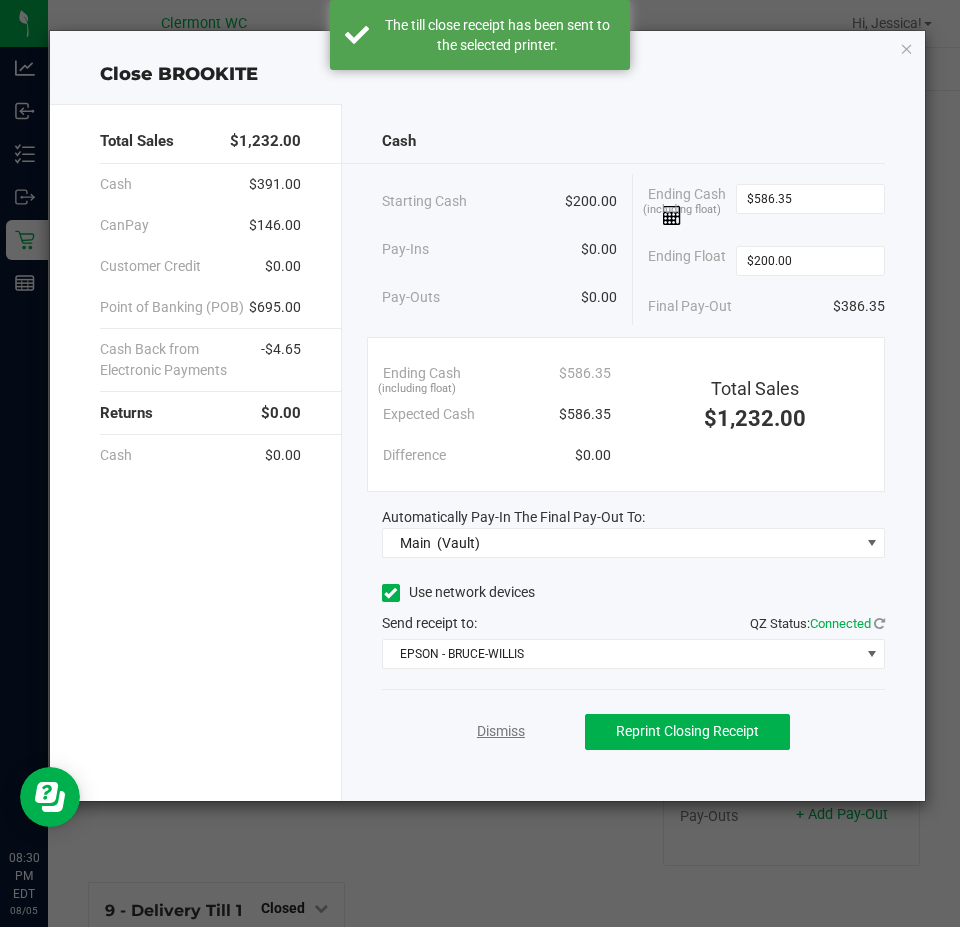 click on "Dismiss" 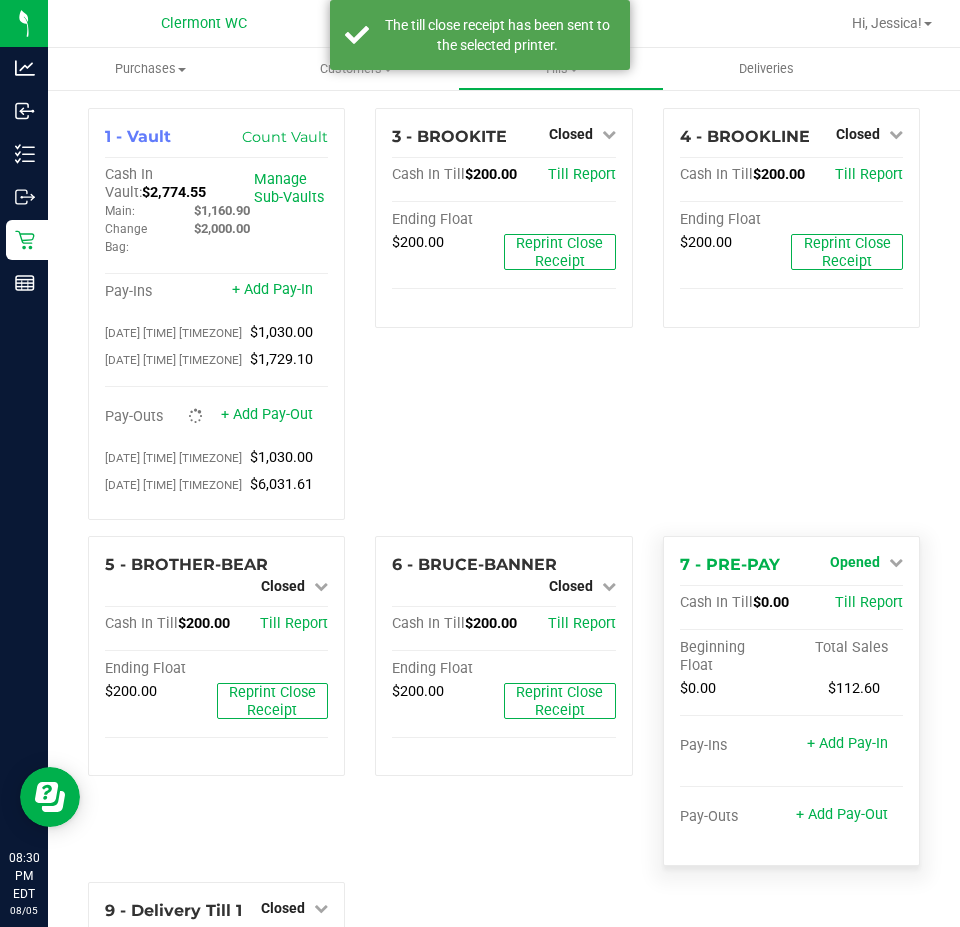 click on "Opened" at bounding box center (866, 562) 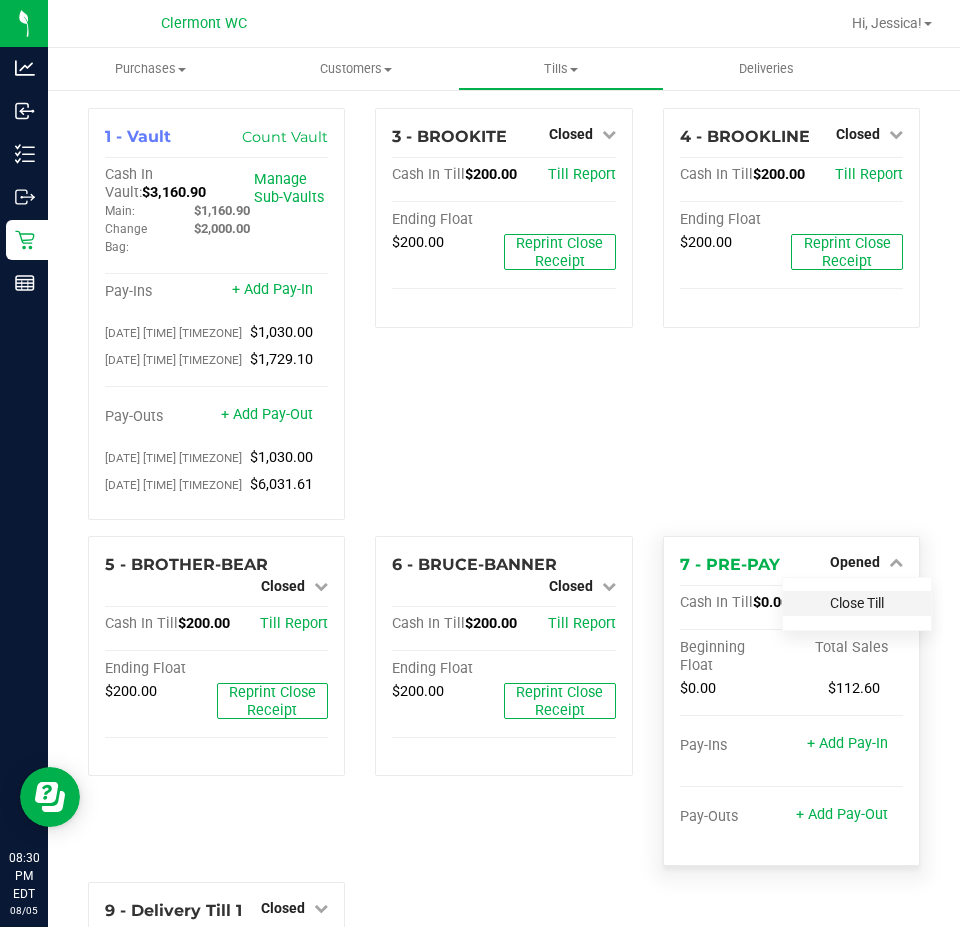 click on "Close Till" at bounding box center [857, 603] 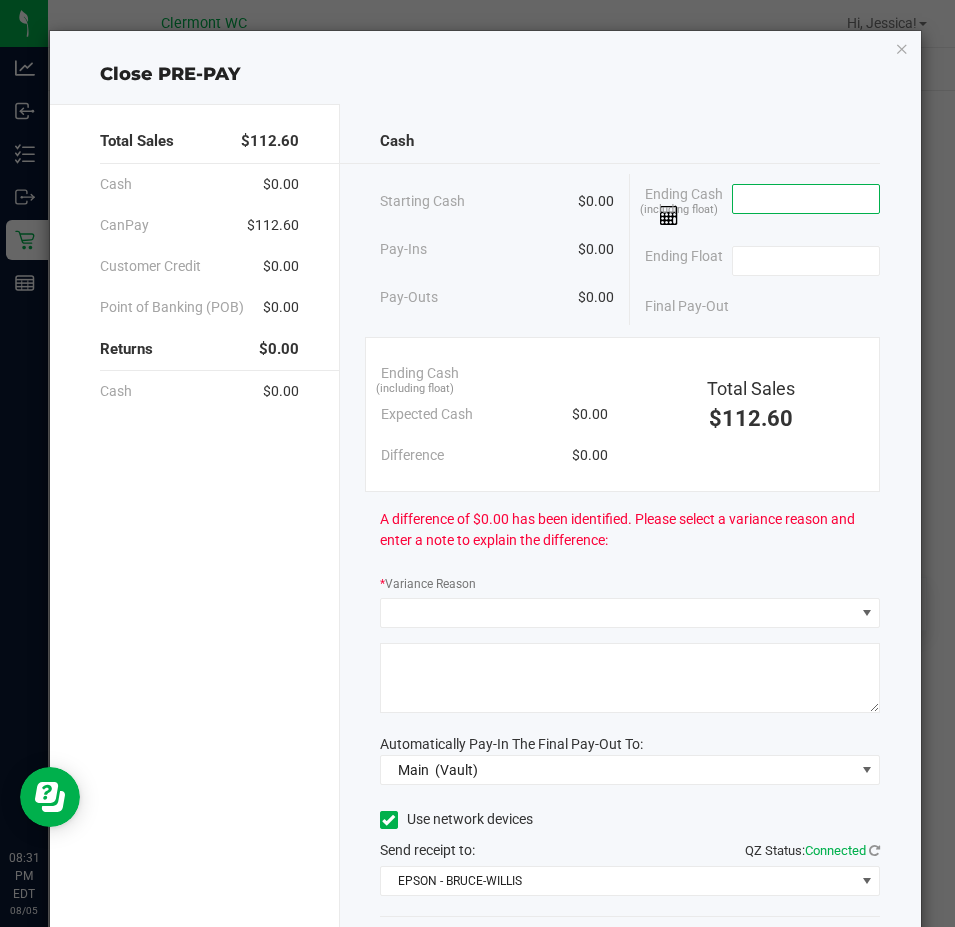 click at bounding box center [806, 199] 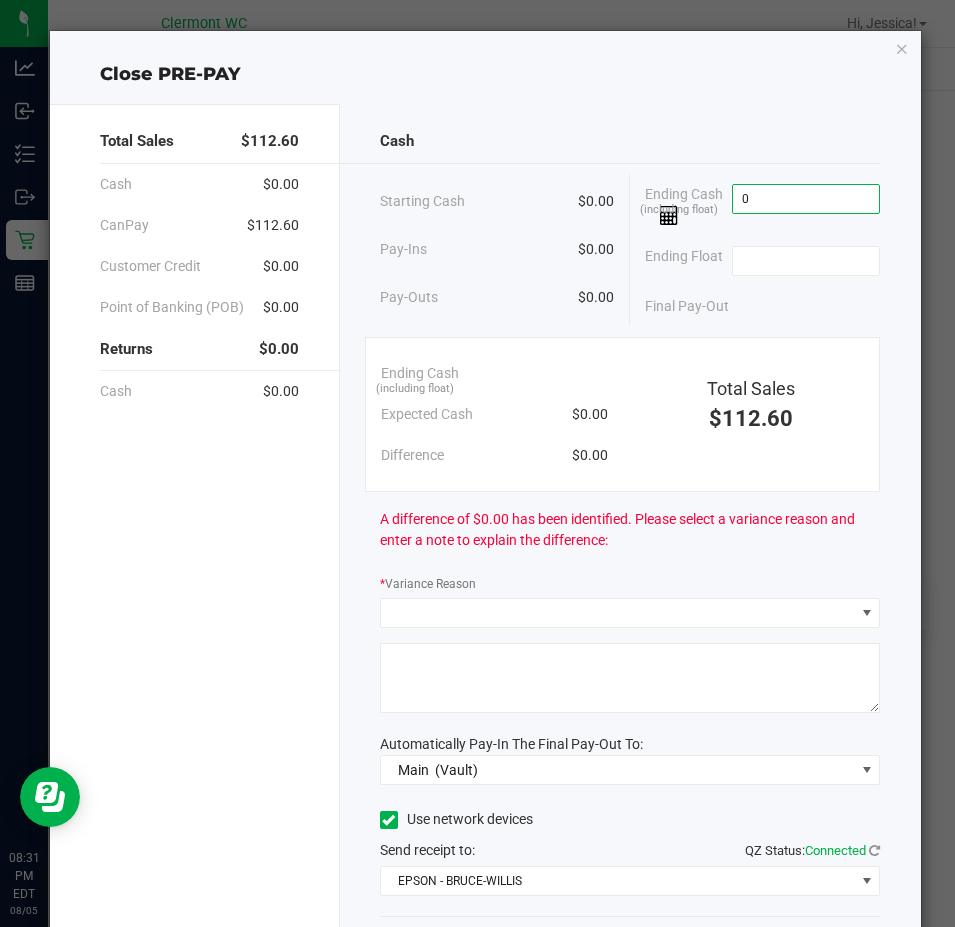 type on "$0.00" 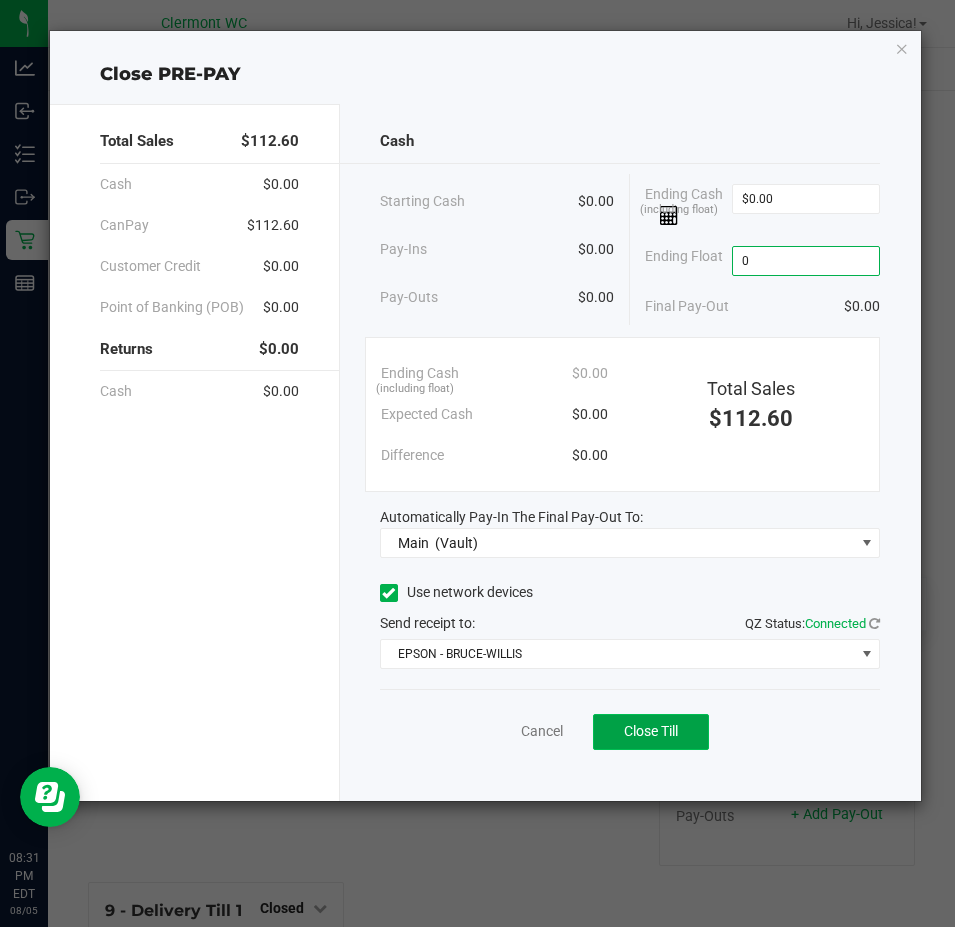 type on "$0.00" 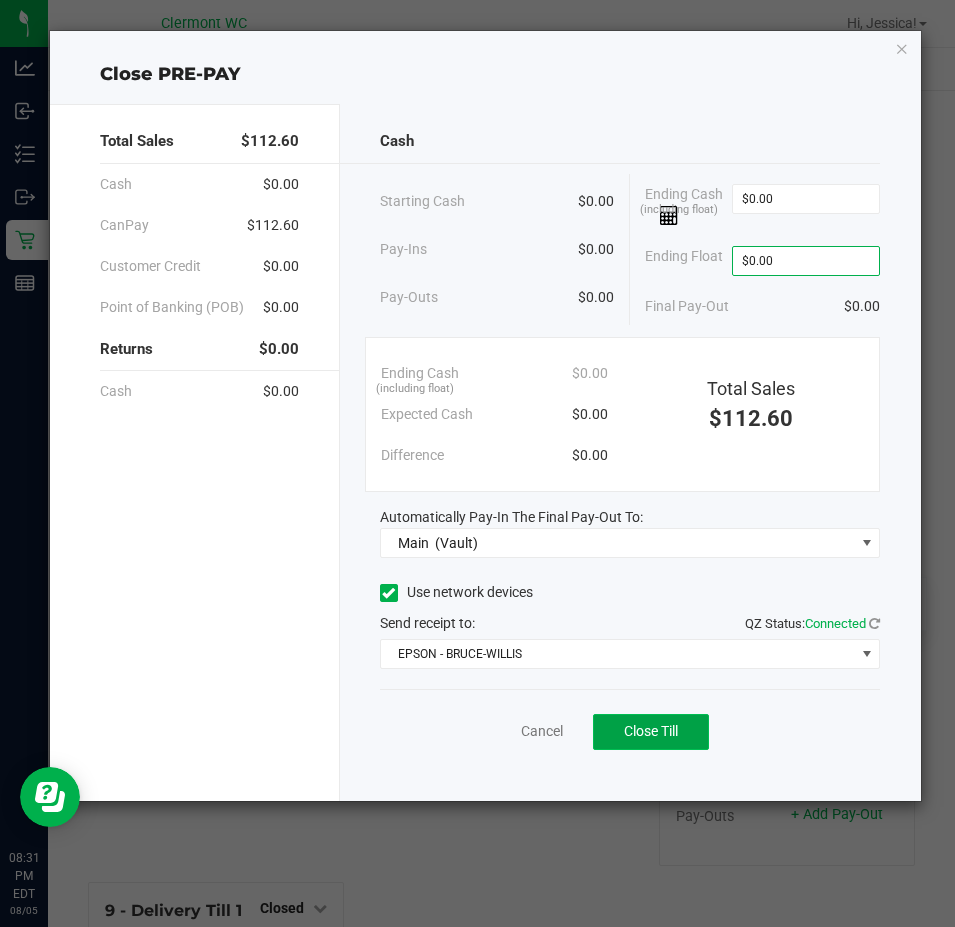 click on "Close Till" 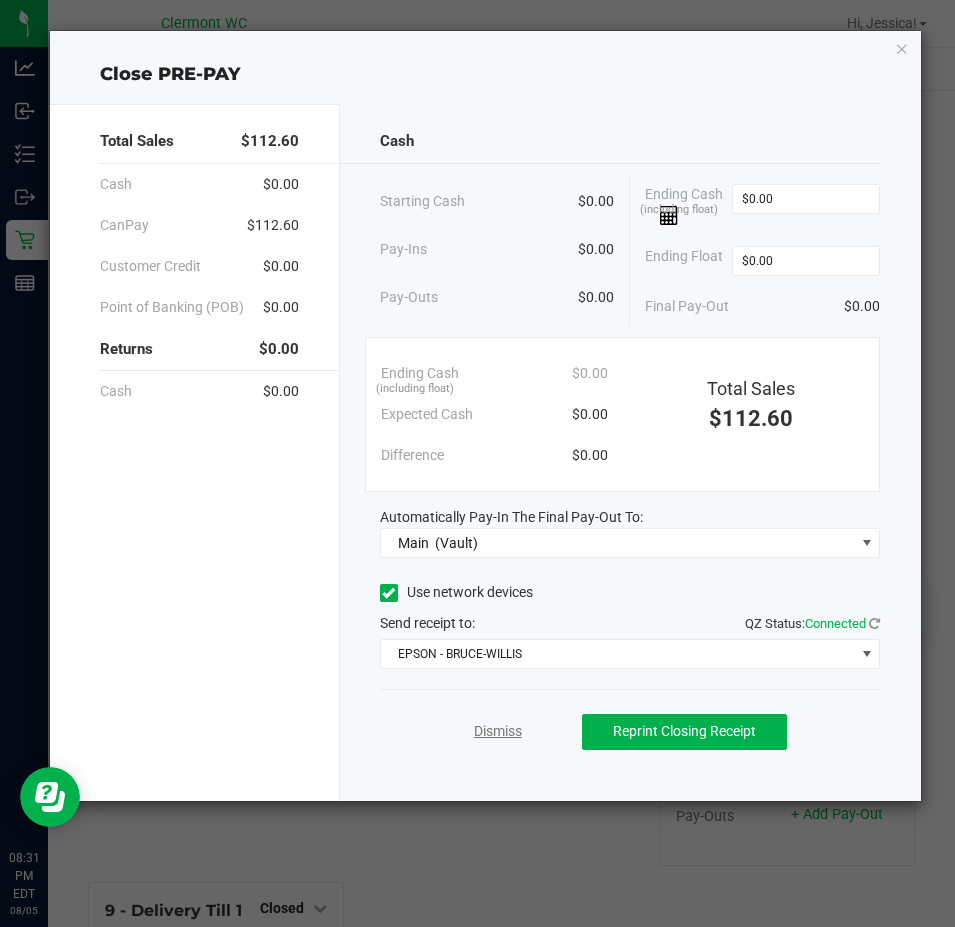 click on "Dismiss" 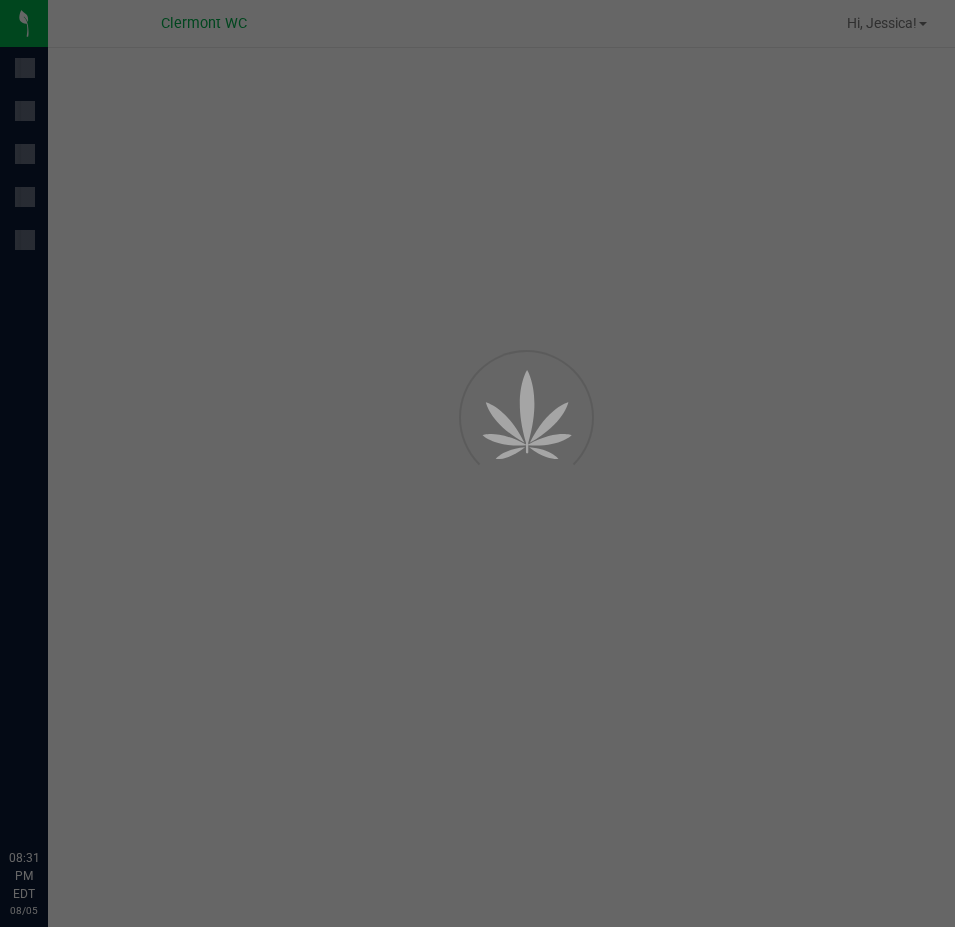 scroll, scrollTop: 0, scrollLeft: 0, axis: both 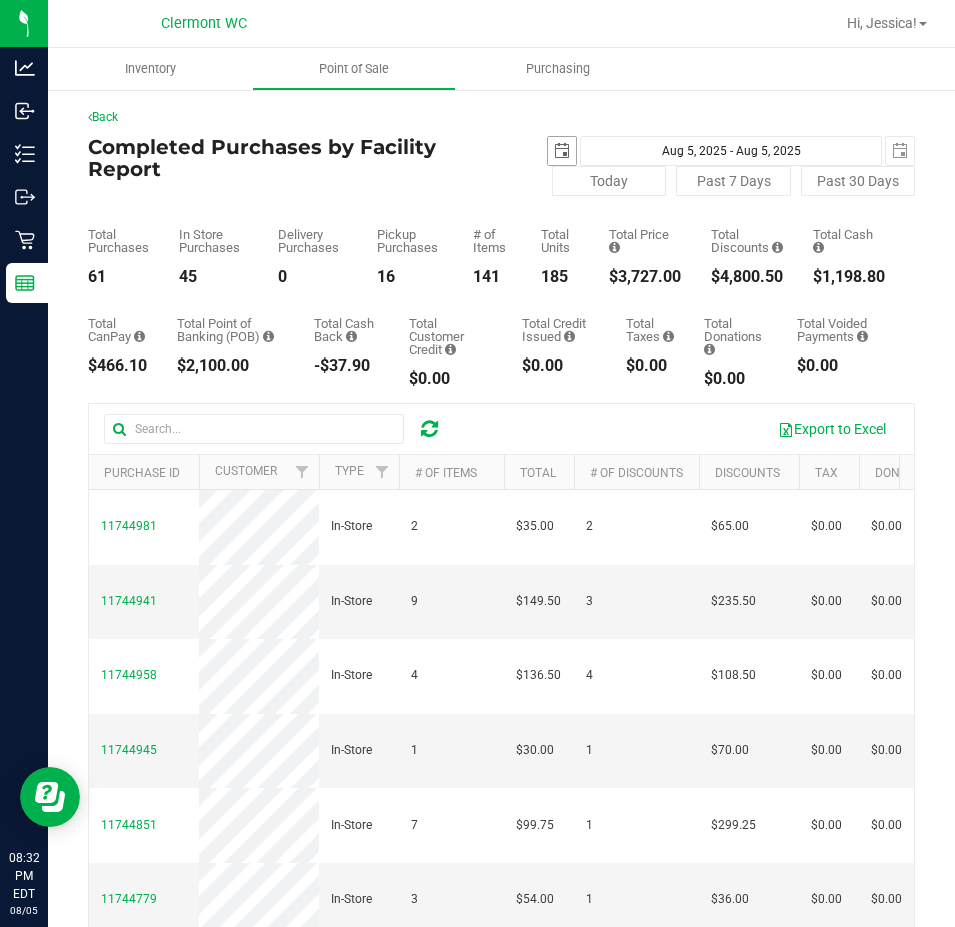 click at bounding box center (562, 151) 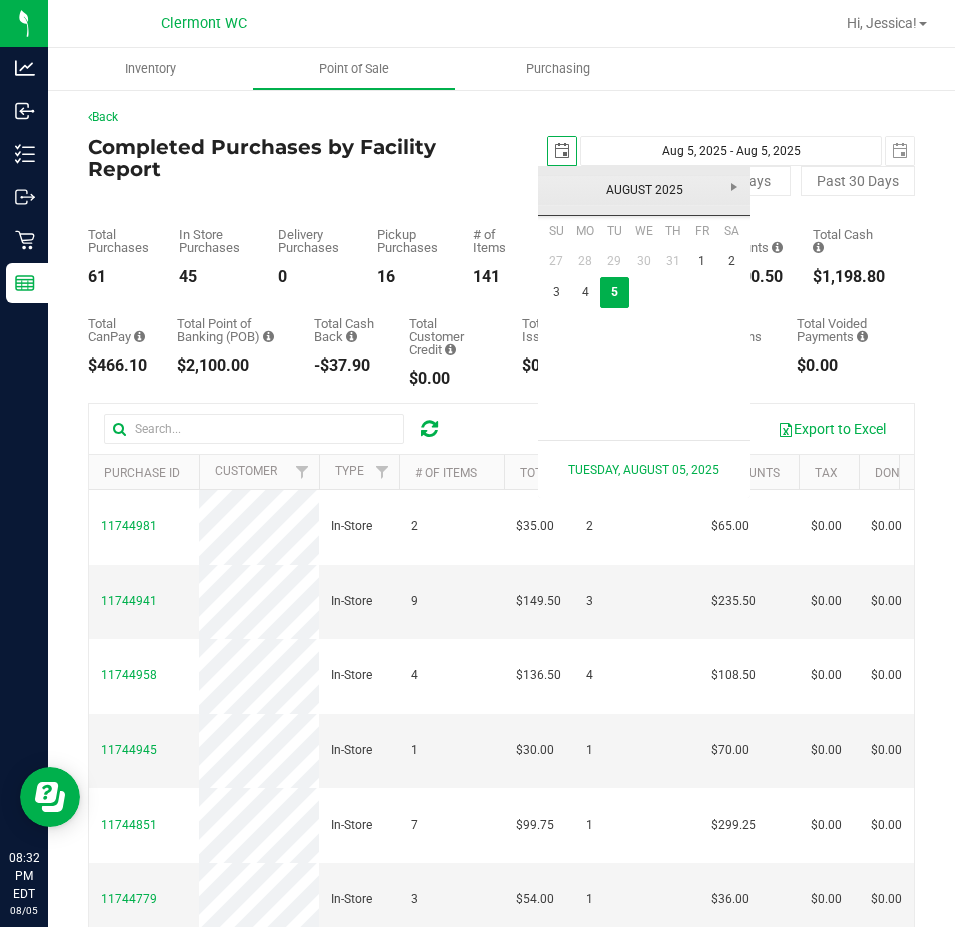 scroll, scrollTop: 0, scrollLeft: 50, axis: horizontal 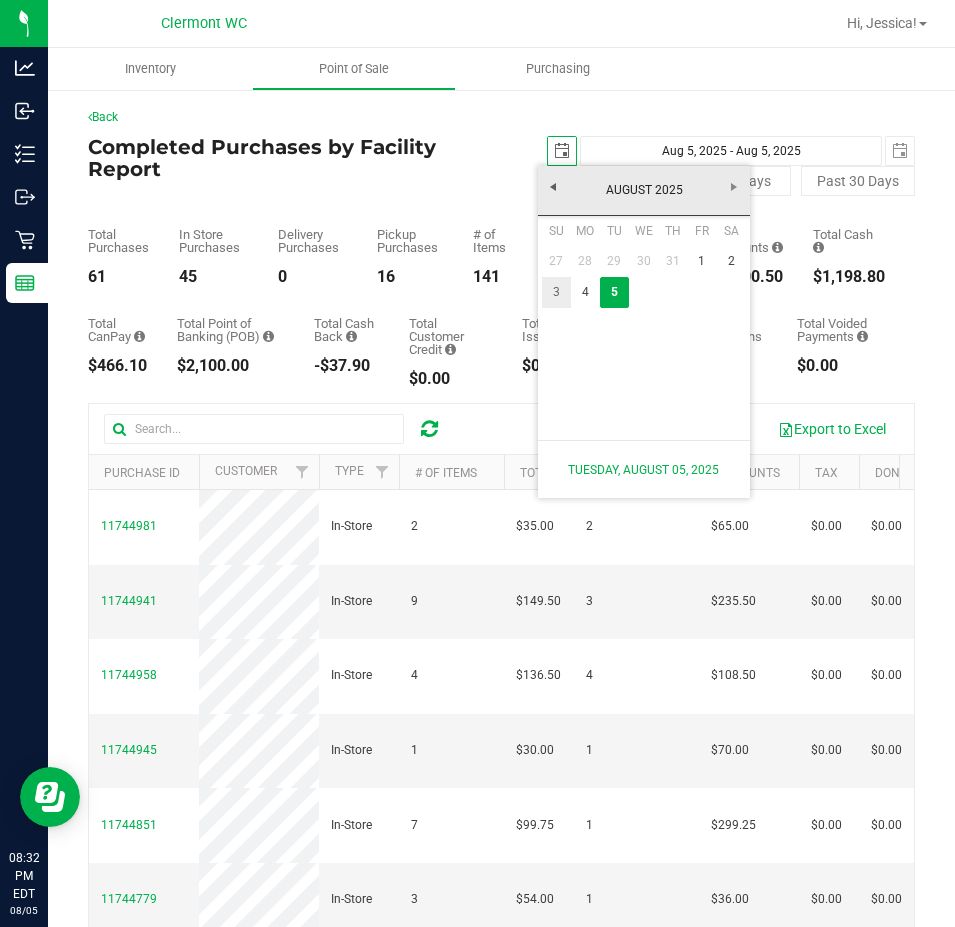 click on "3" at bounding box center (556, 292) 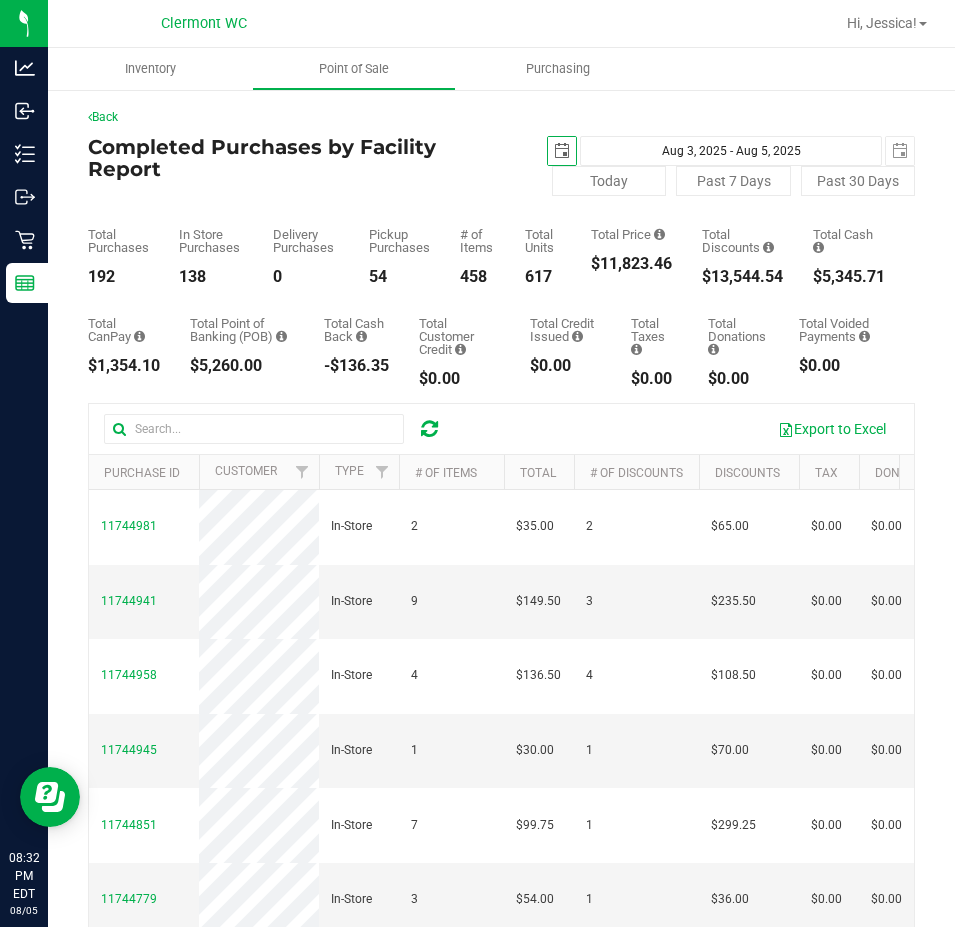 scroll, scrollTop: 0, scrollLeft: 0, axis: both 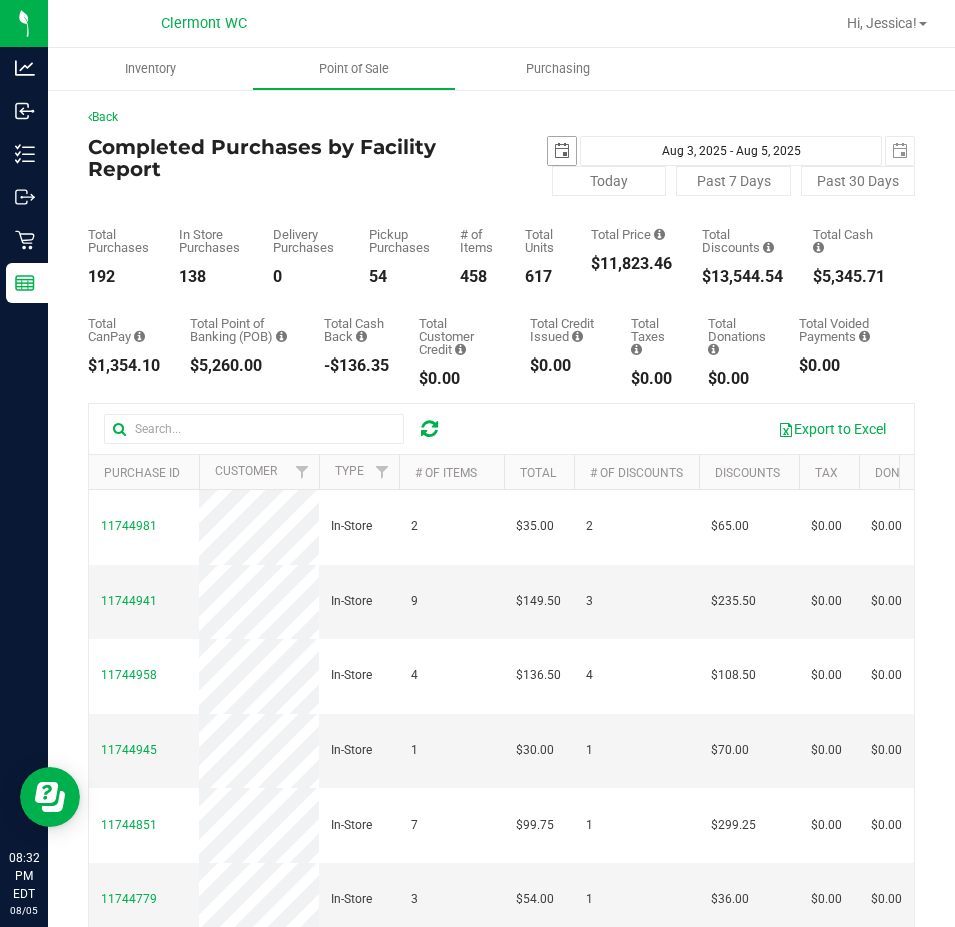 click at bounding box center (562, 151) 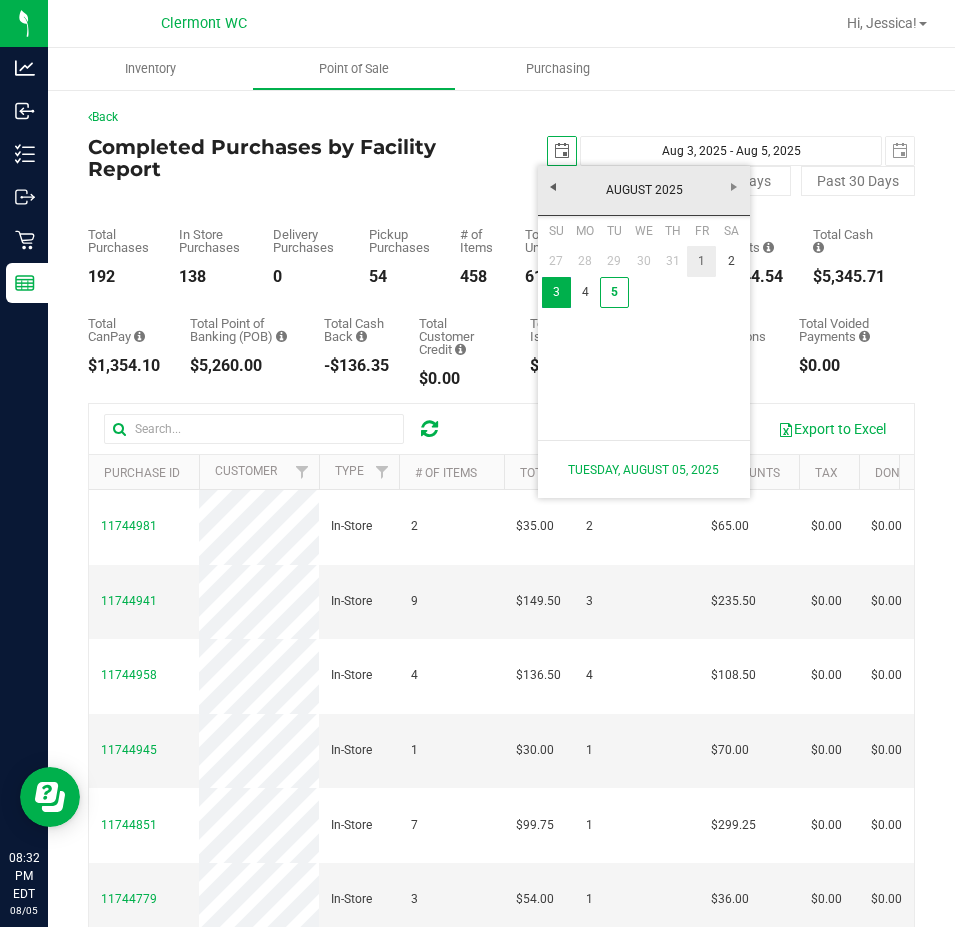 click on "1" at bounding box center (701, 261) 